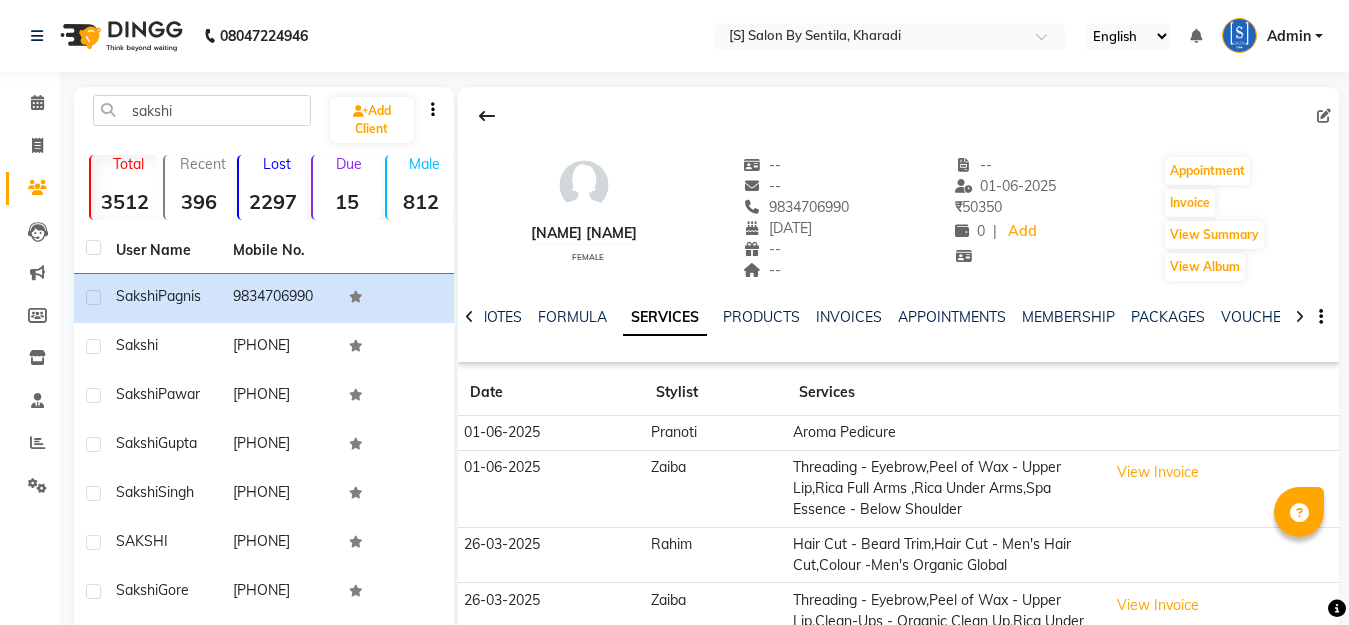 scroll, scrollTop: 225, scrollLeft: 0, axis: vertical 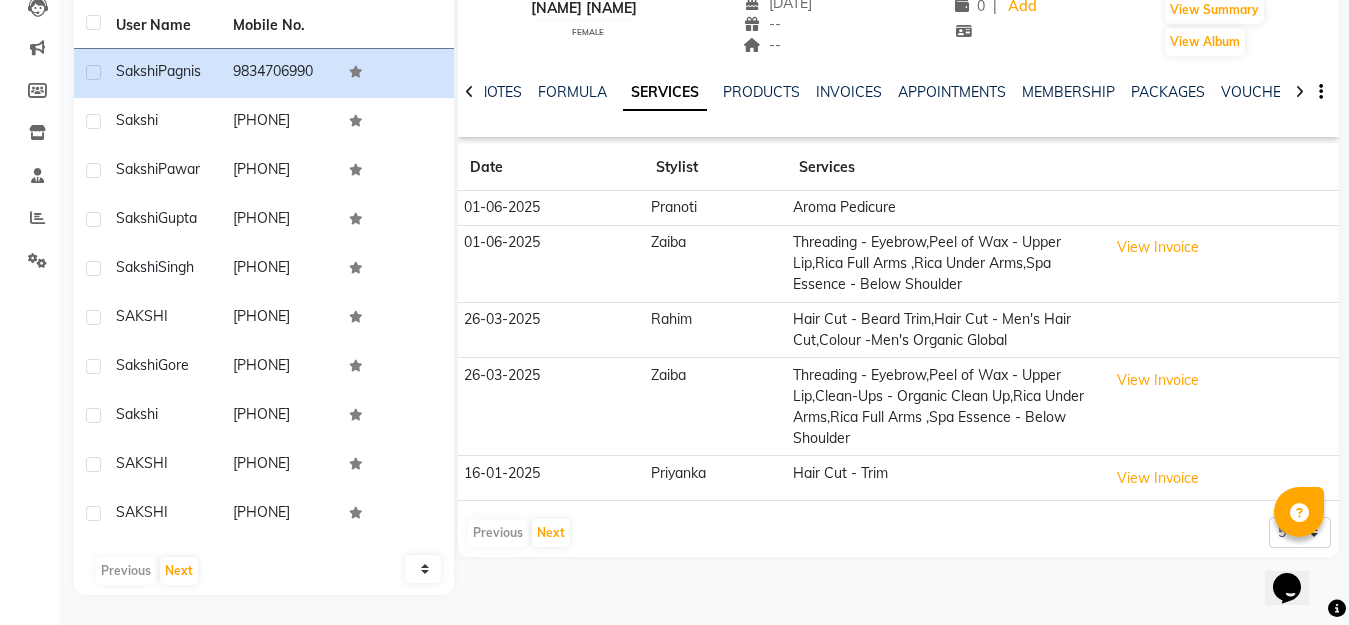 click on "Hair Cut - Beard Trim,Hair Cut -  Men's Hair Cut,Colour -Men's Organic Global" 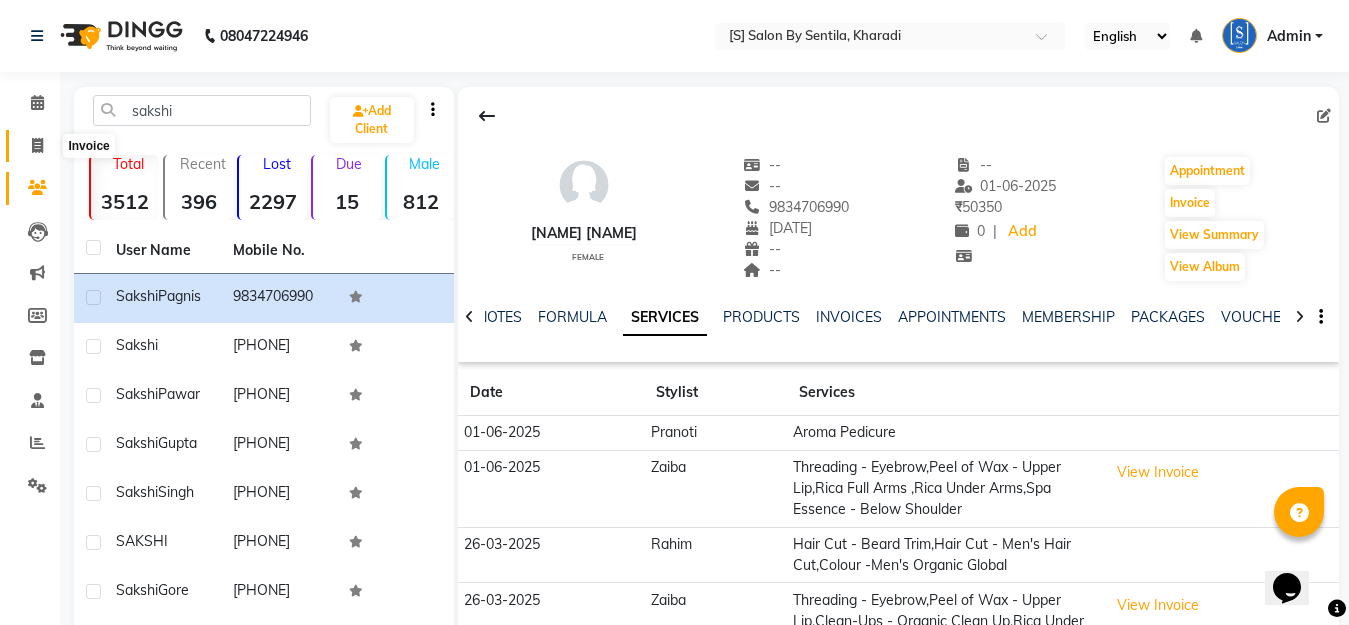 drag, startPoint x: 30, startPoint y: 147, endPoint x: 42, endPoint y: 142, distance: 13 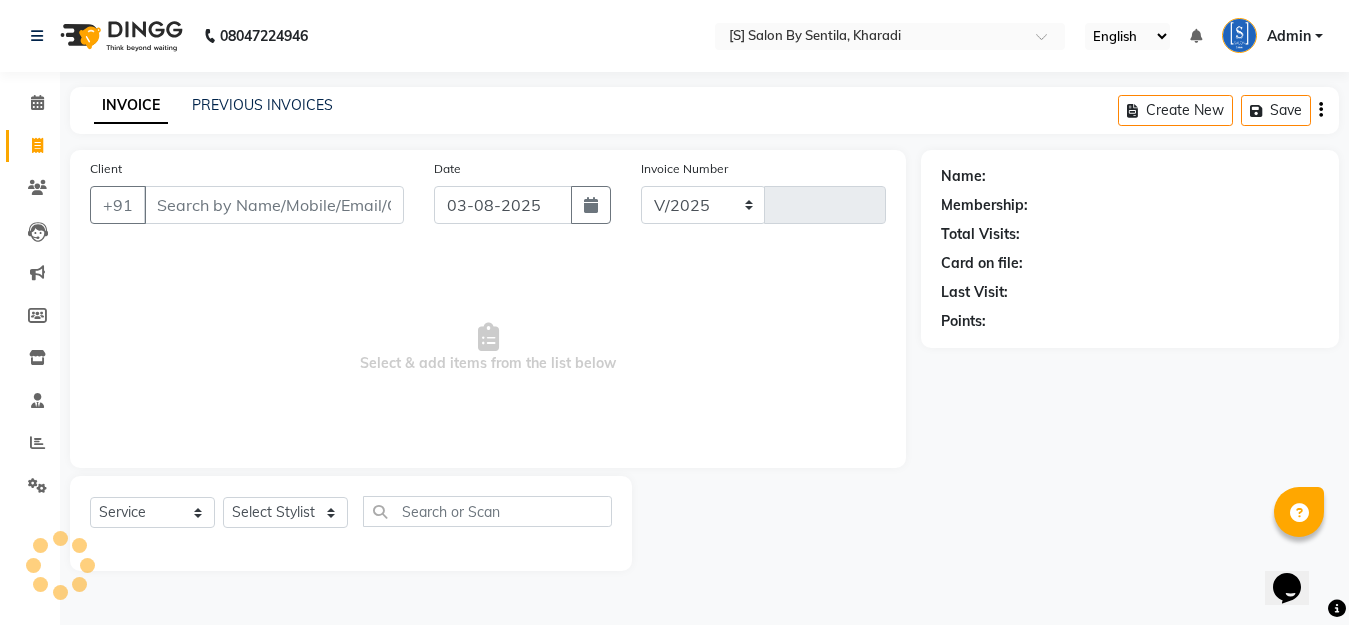 select on "45" 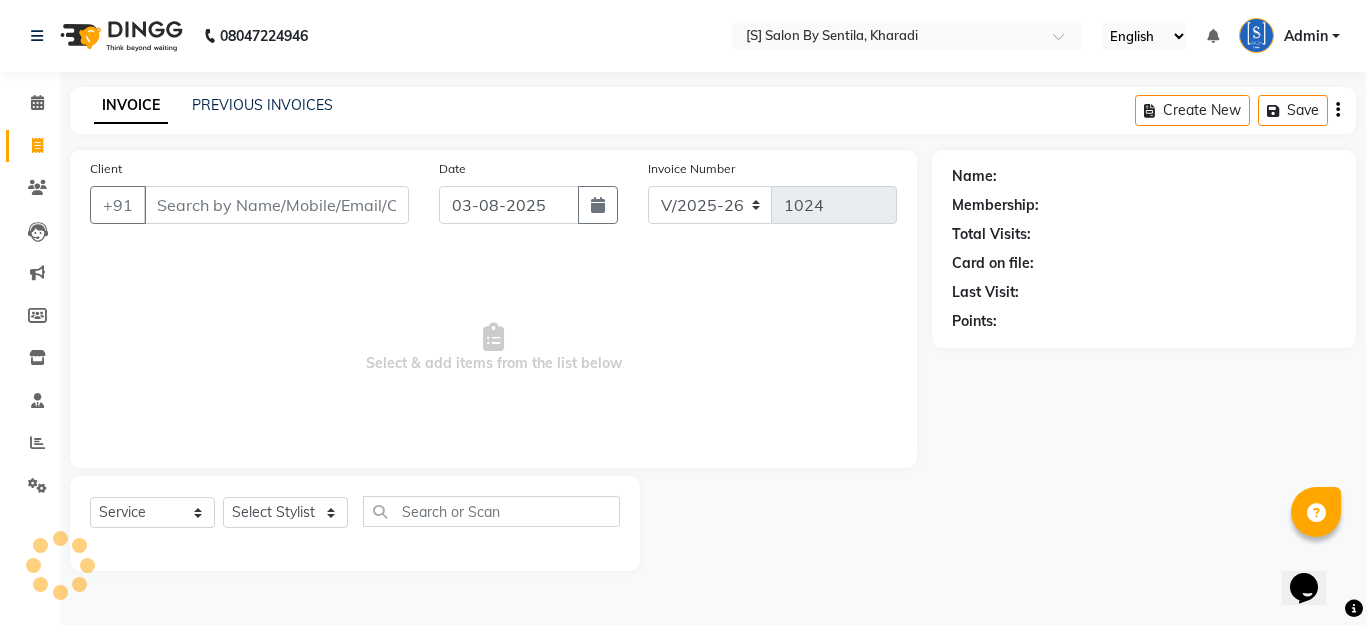 click on "Client" at bounding box center (276, 205) 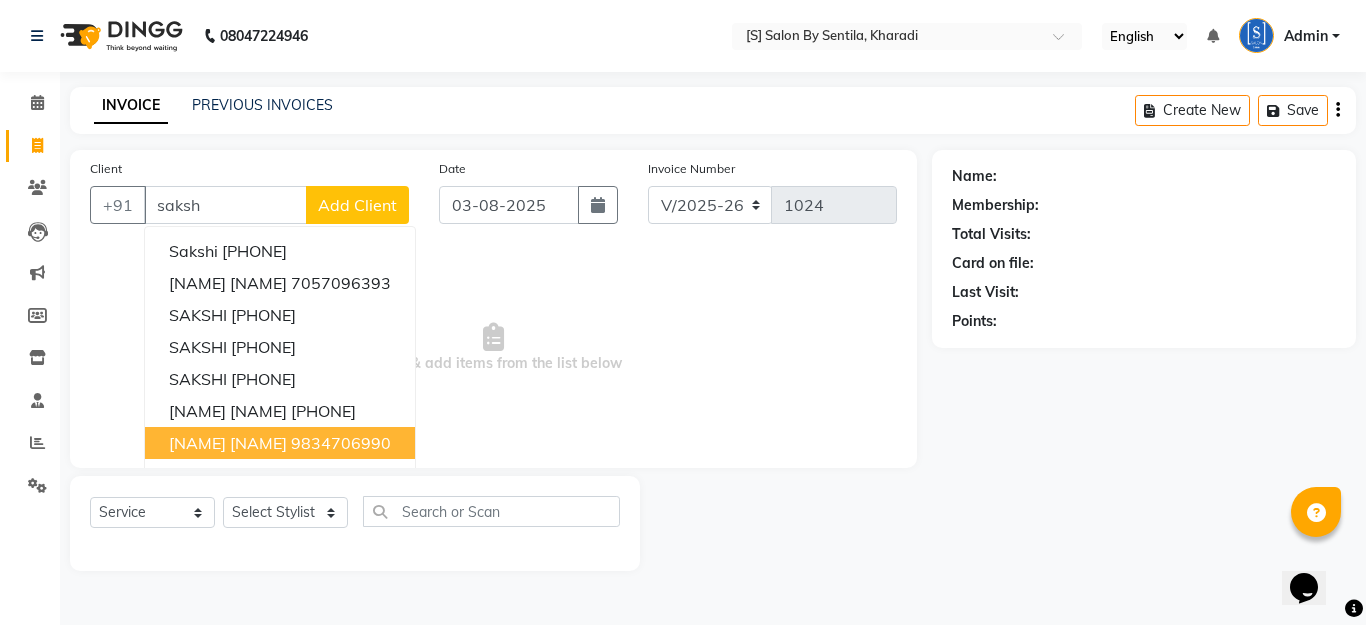 click on "[NAME] [NAME] [PHONE]" at bounding box center [280, 443] 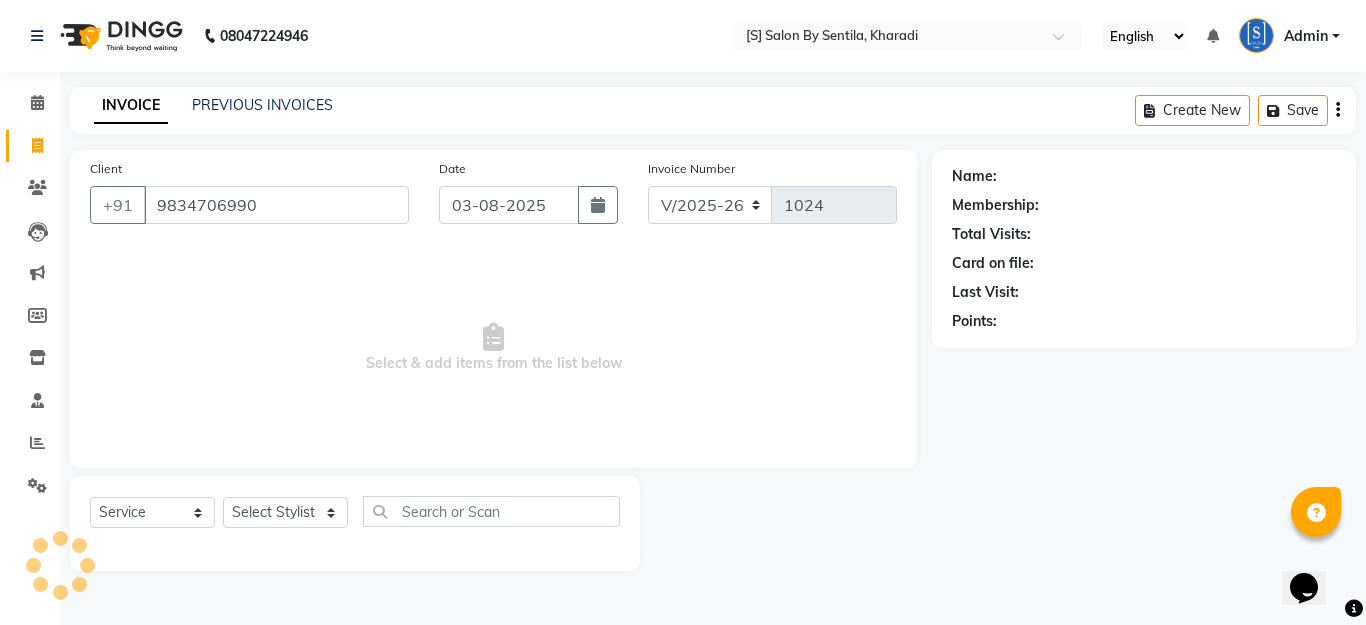 type on "9834706990" 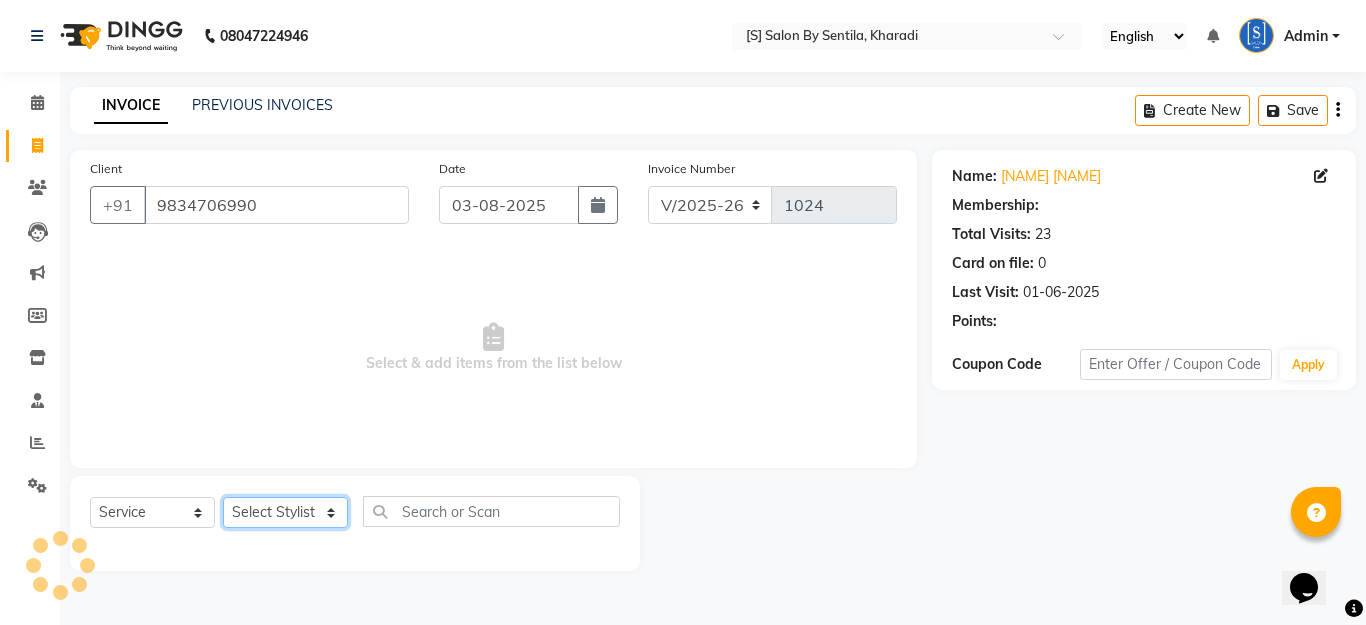 click on "Select Stylist Aarti Beautician Demnao Pranoti Rahim  Sentila Zaiba" 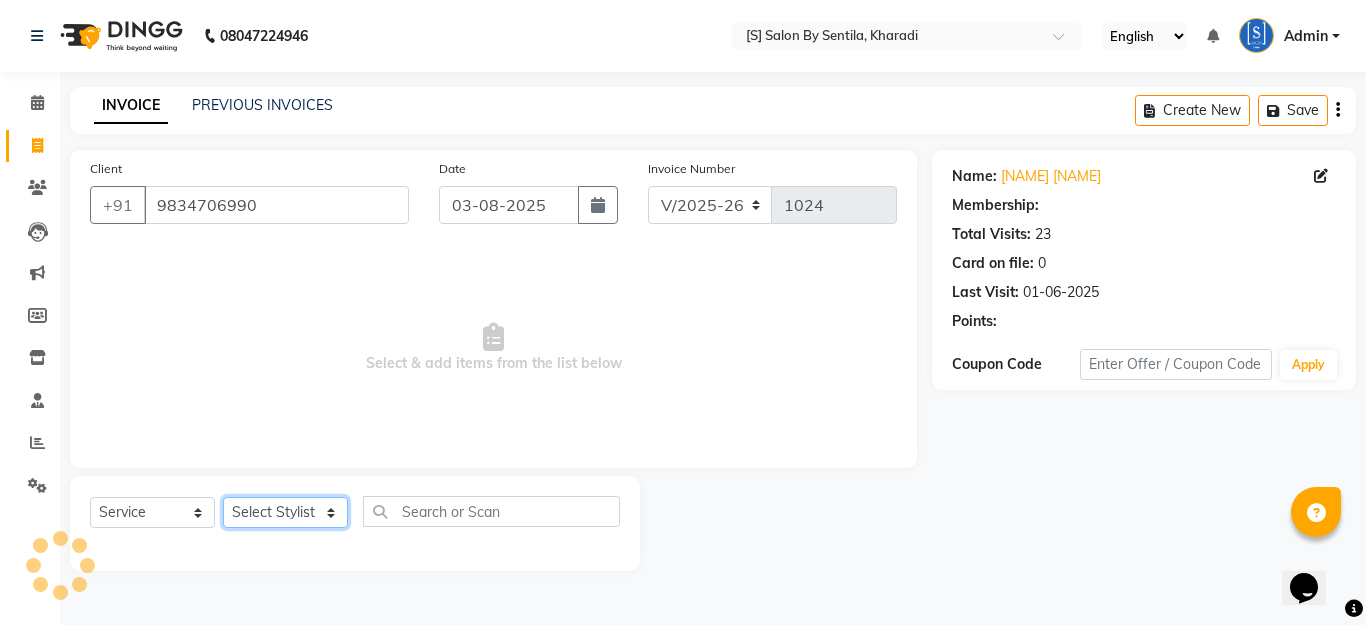 select on "50987" 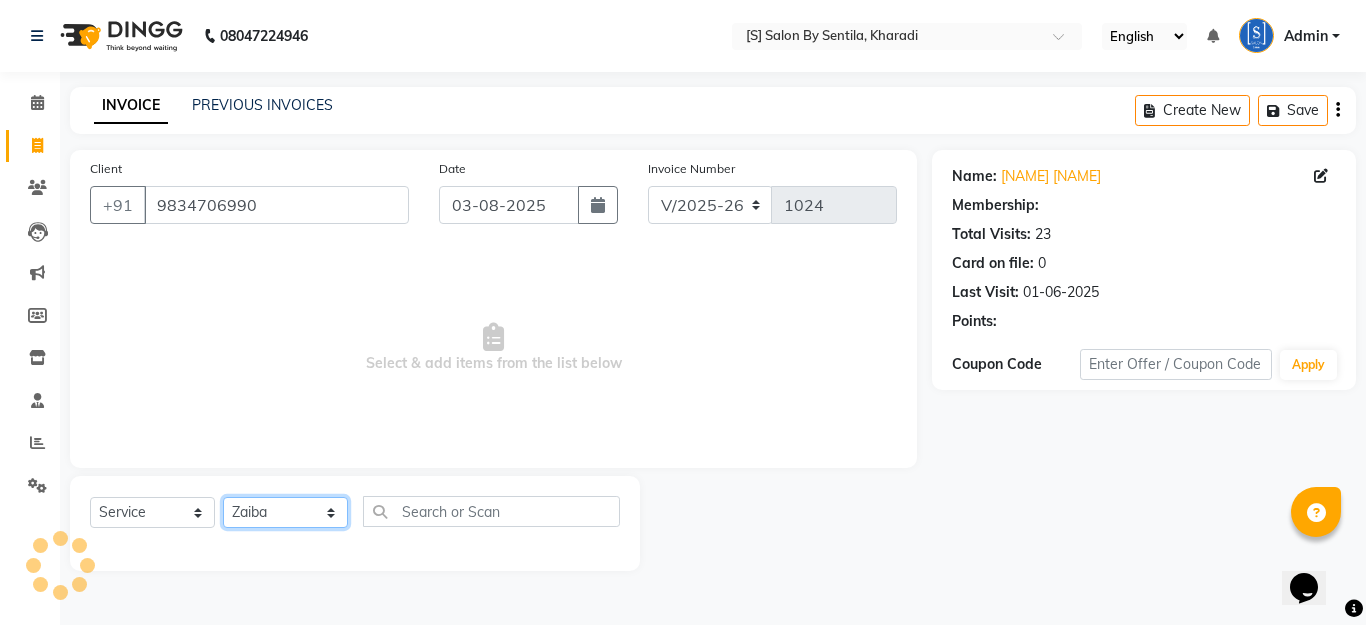 click on "Select Stylist Aarti Beautician Demnao Pranoti Rahim  Sentila Zaiba" 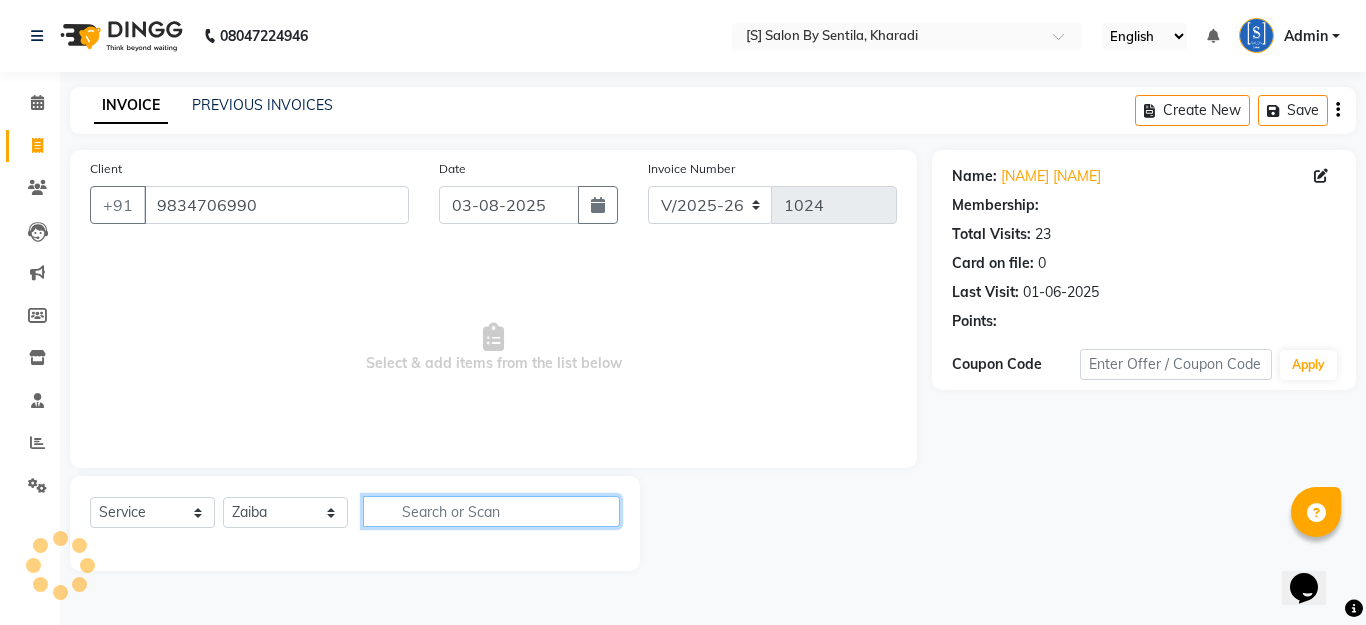 click 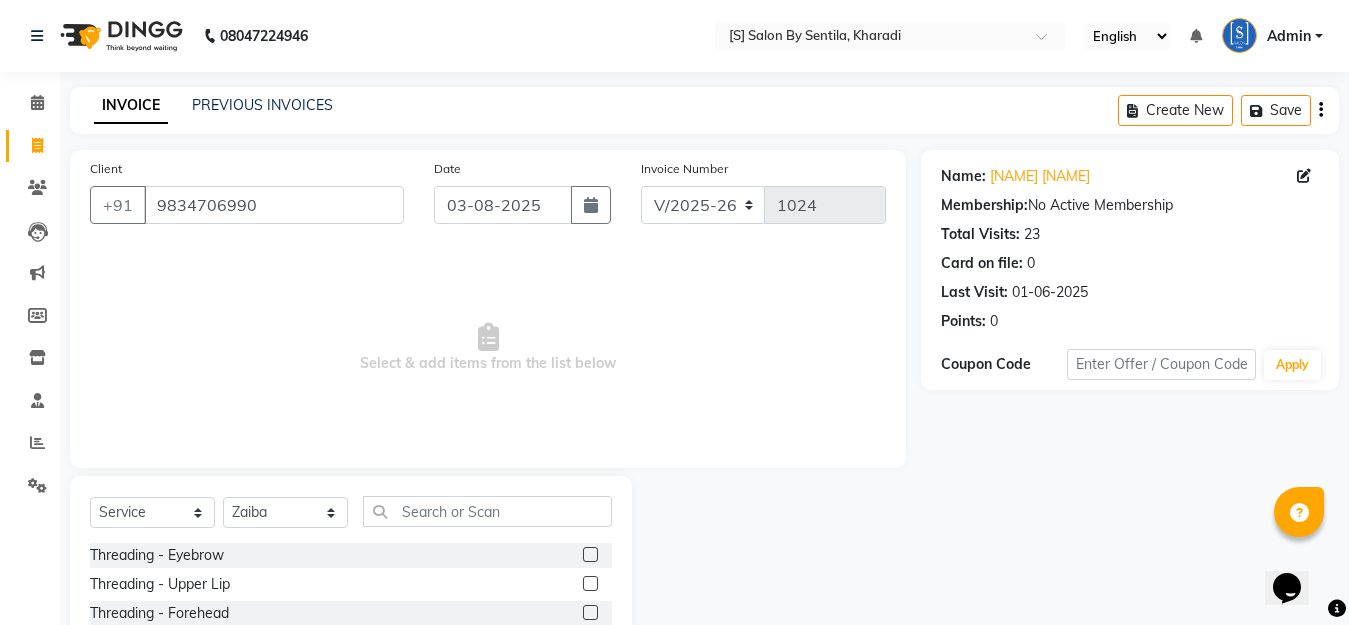 click on "Threading - Eyebrow" 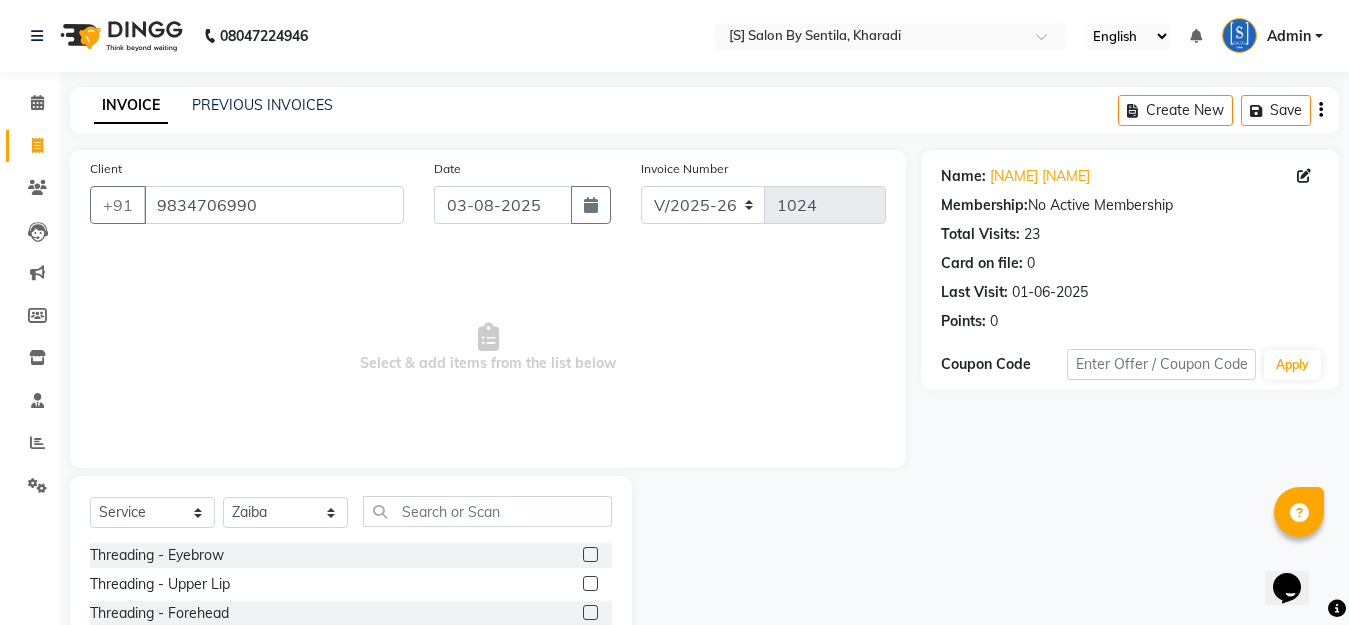 click 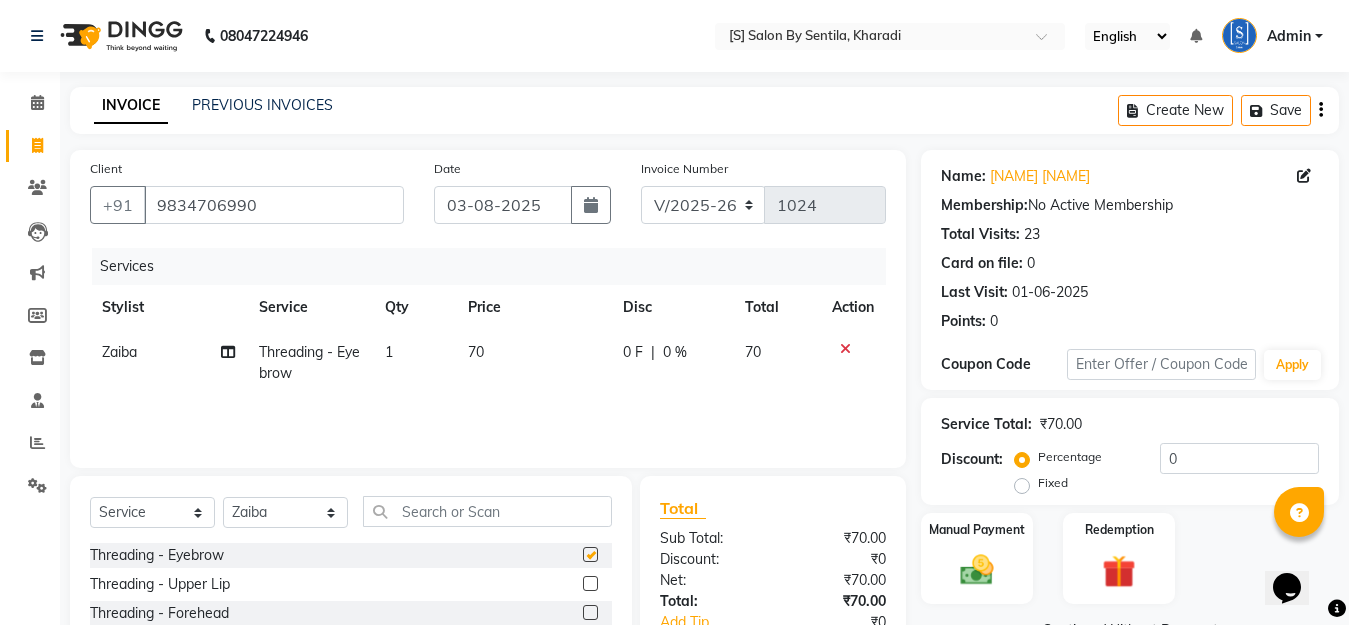 checkbox on "false" 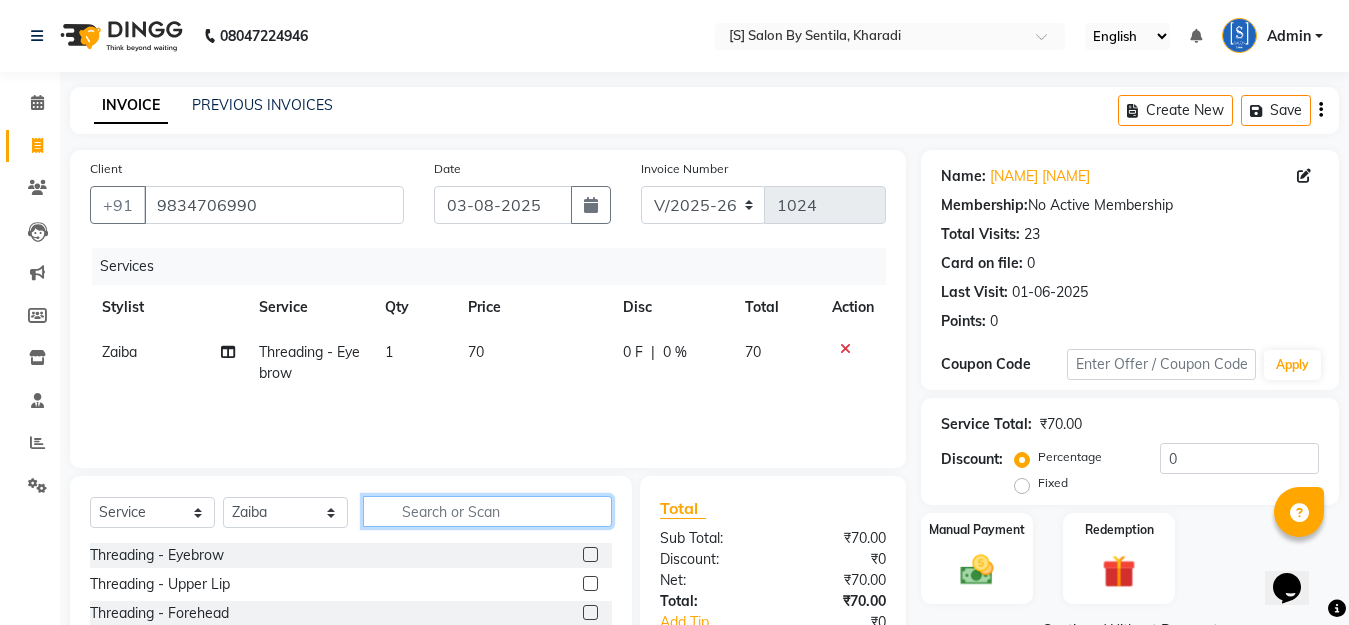 click 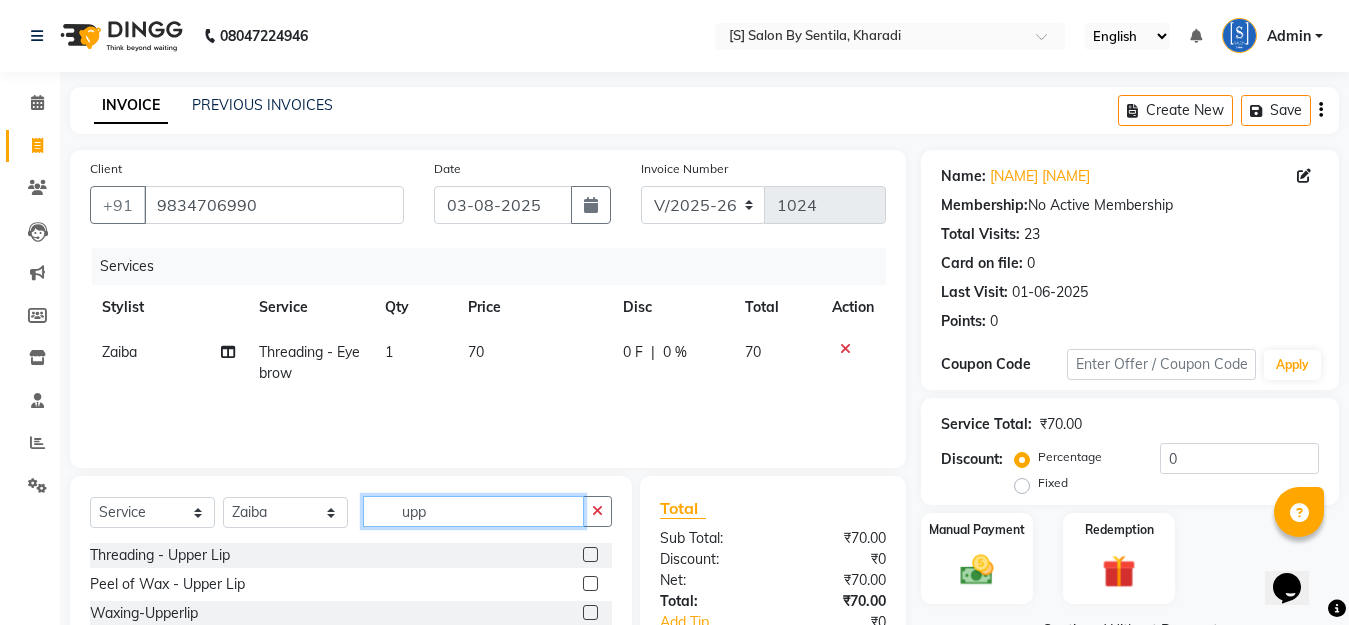 scroll, scrollTop: 133, scrollLeft: 0, axis: vertical 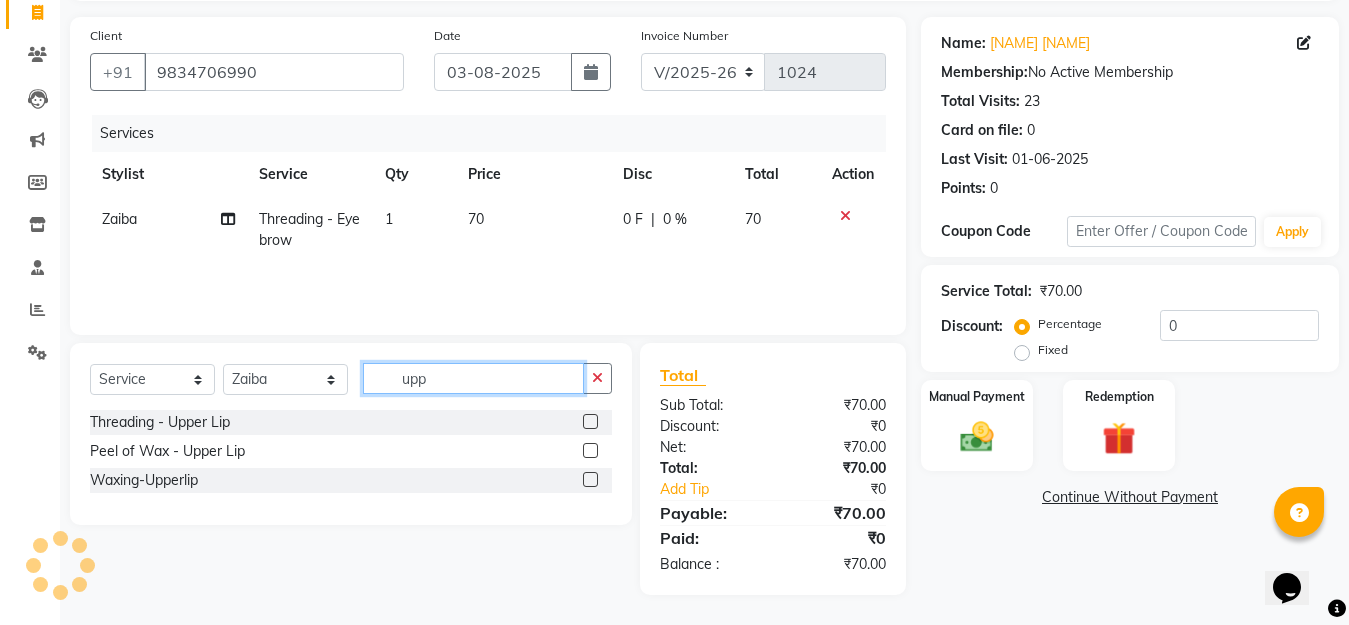 type on "upp" 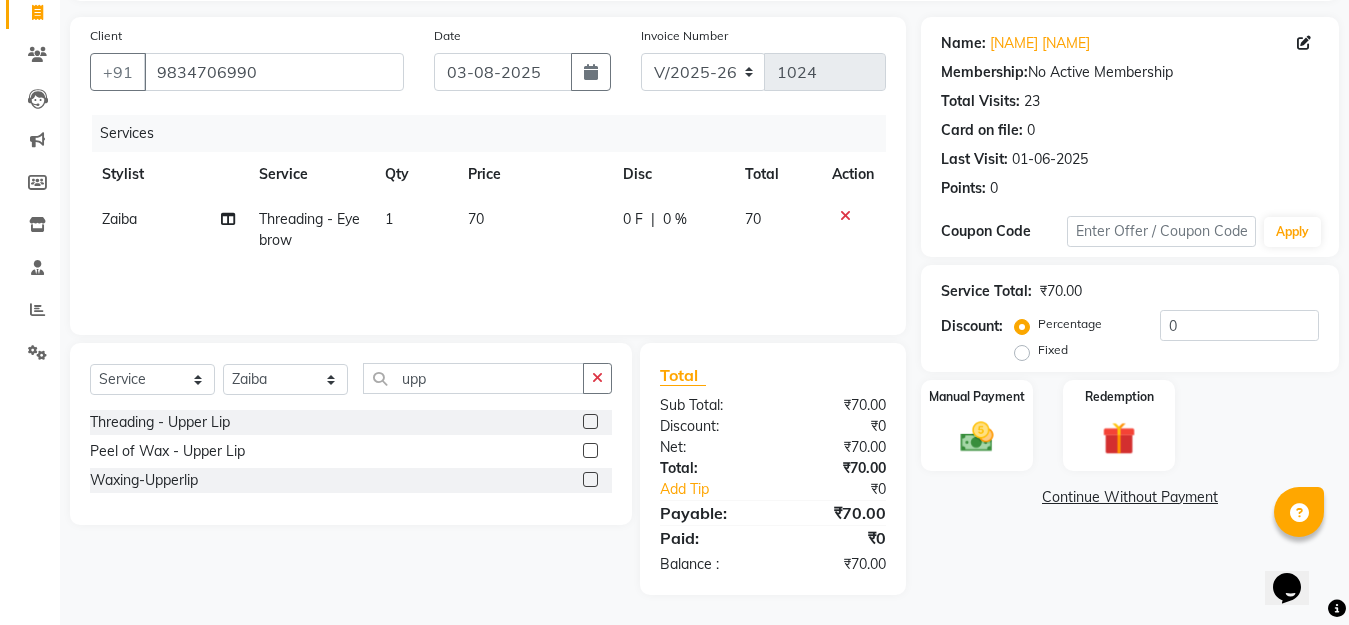 click 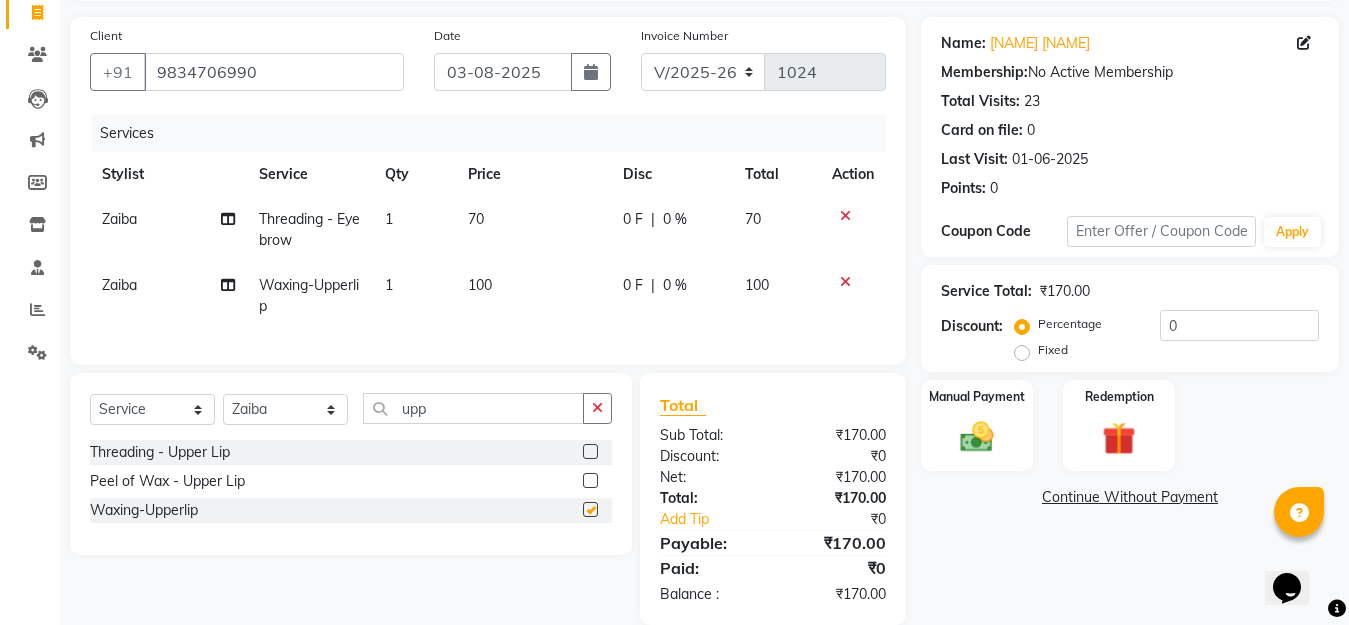 checkbox on "false" 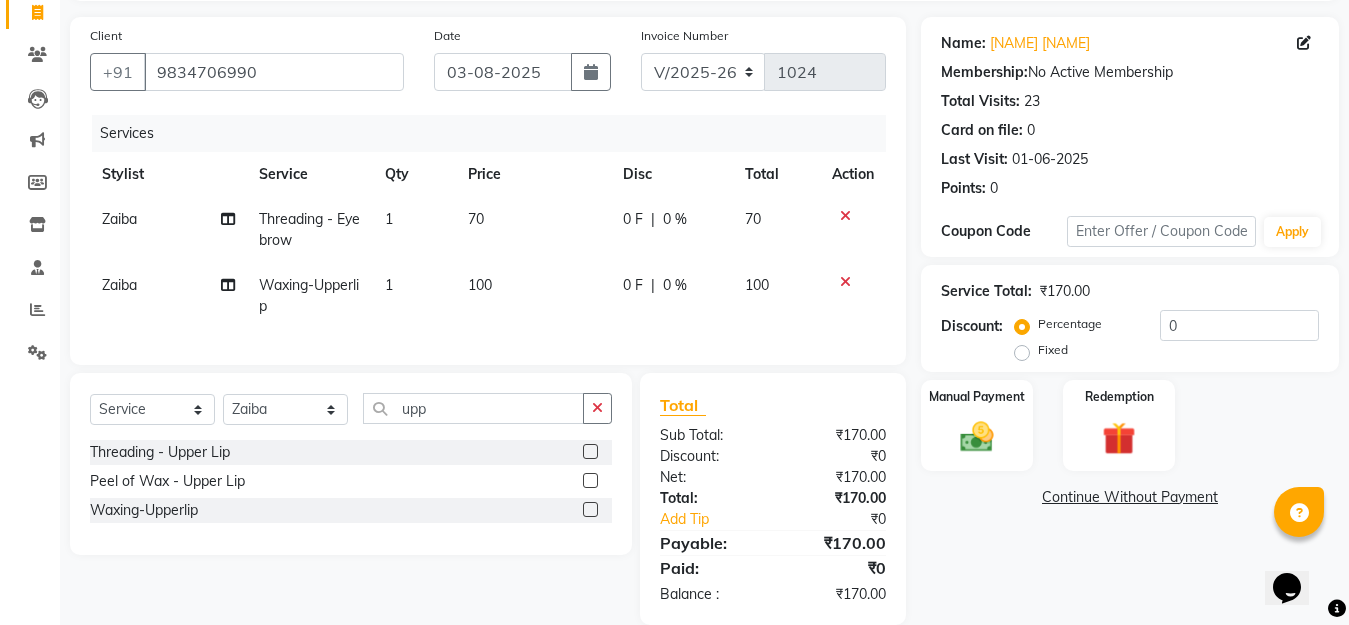 click on "Client +[COUNTRYCODE] [PHONE] Date [DATE] Invoice Number V/2025 V/2025-26 1024 Services Stylist Service Qty Price Disc Total Action [NAME] Threading - Eyebrow 1 70 0 F | 0 % 70 [NAME] Waxing-Upperlip 1 100 0 F | 0 % 100" 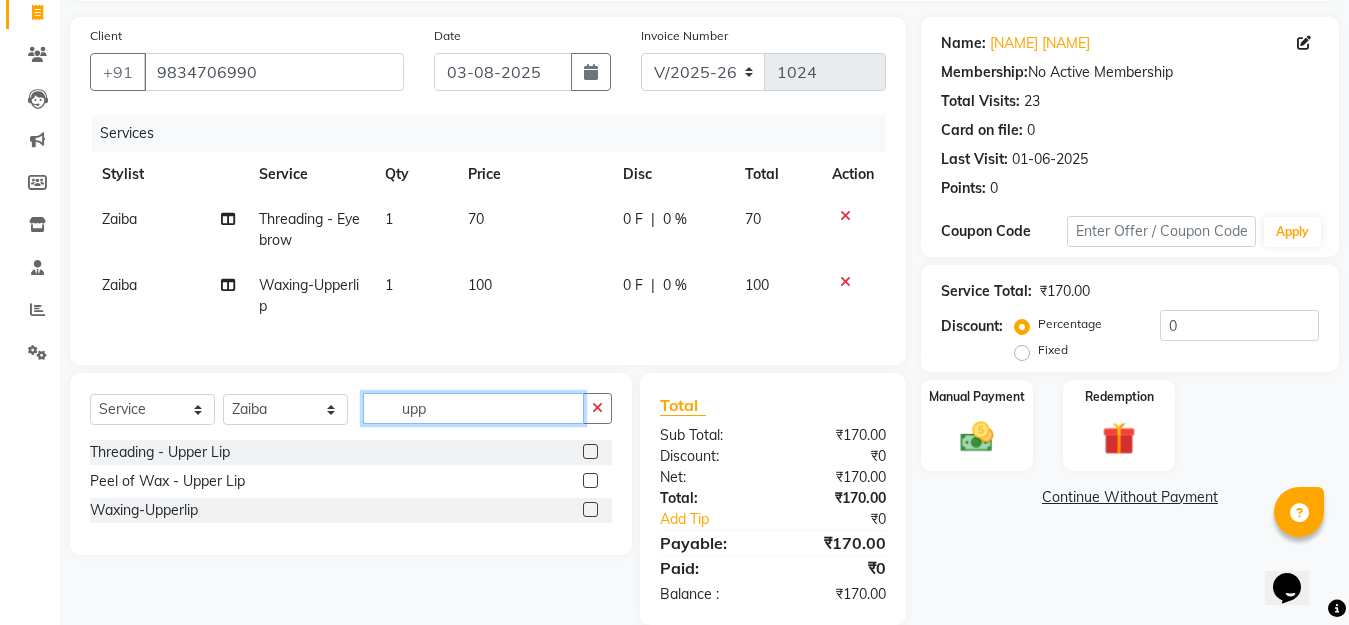 click on "upp" 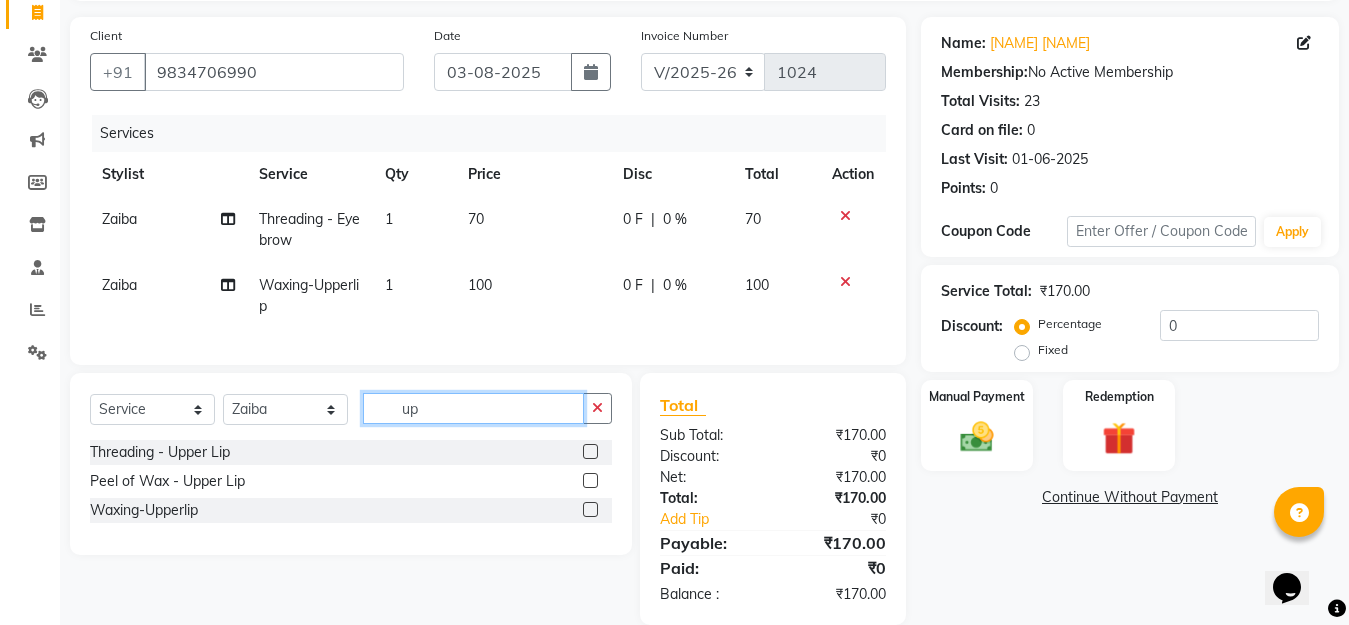 type on "u" 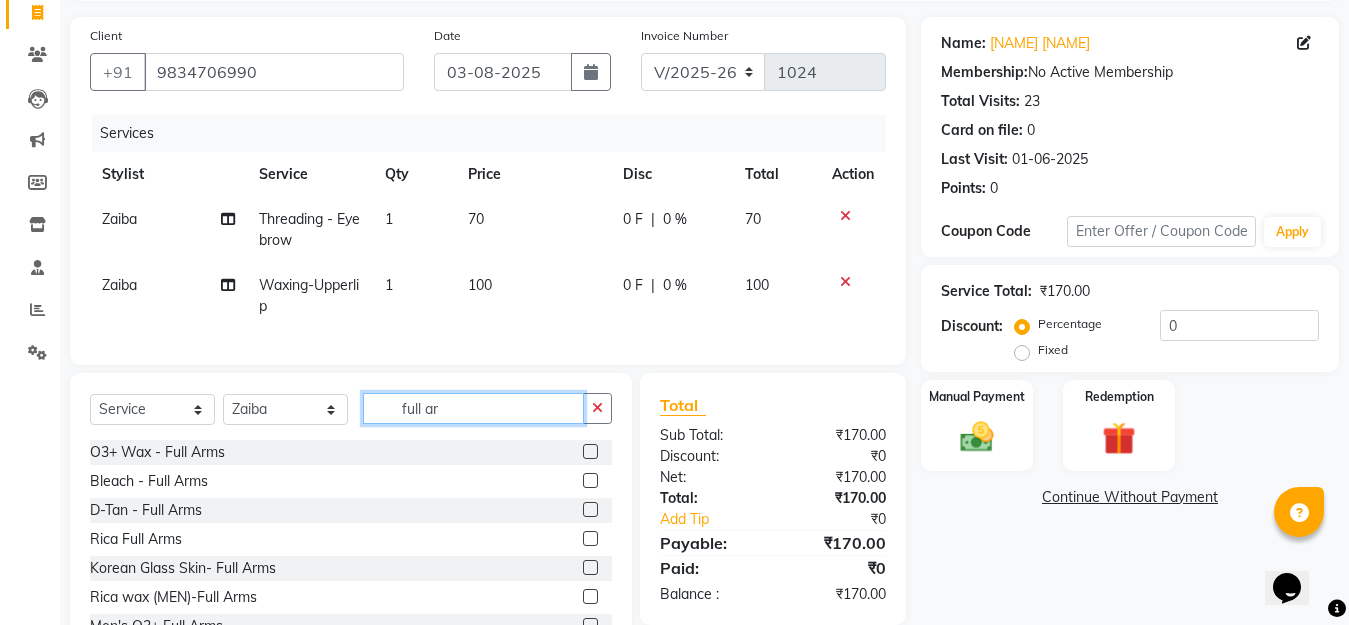 scroll, scrollTop: 123, scrollLeft: 0, axis: vertical 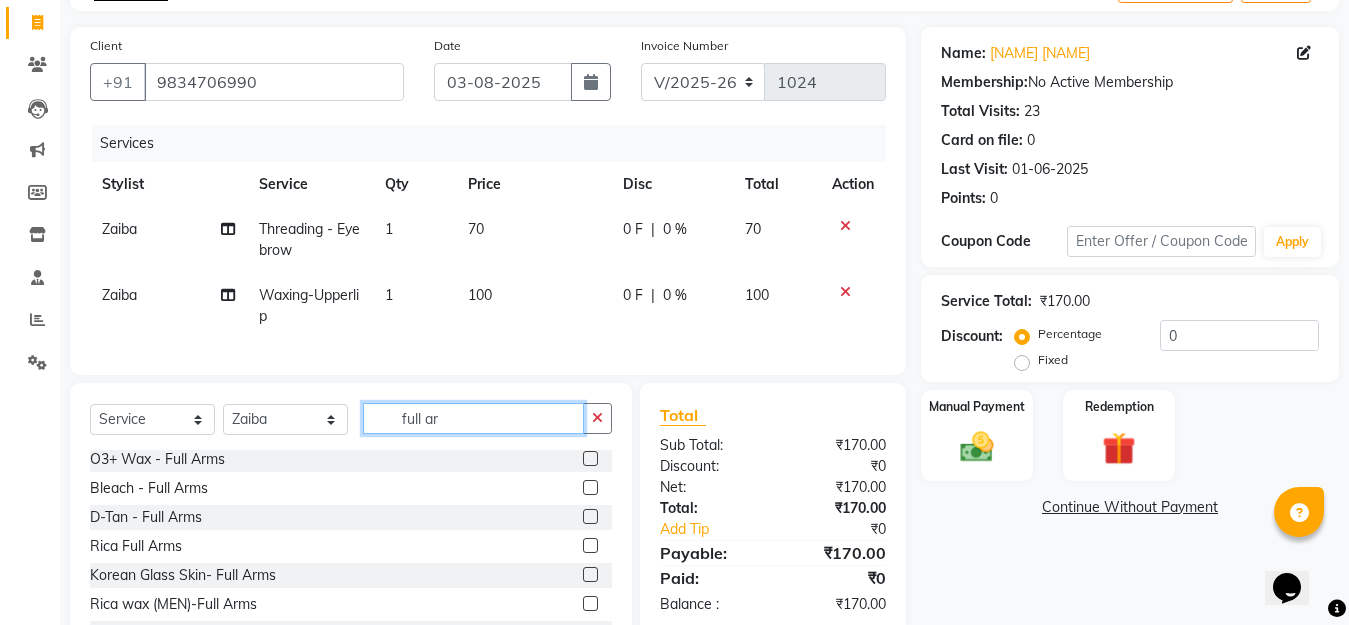 type on "full ar" 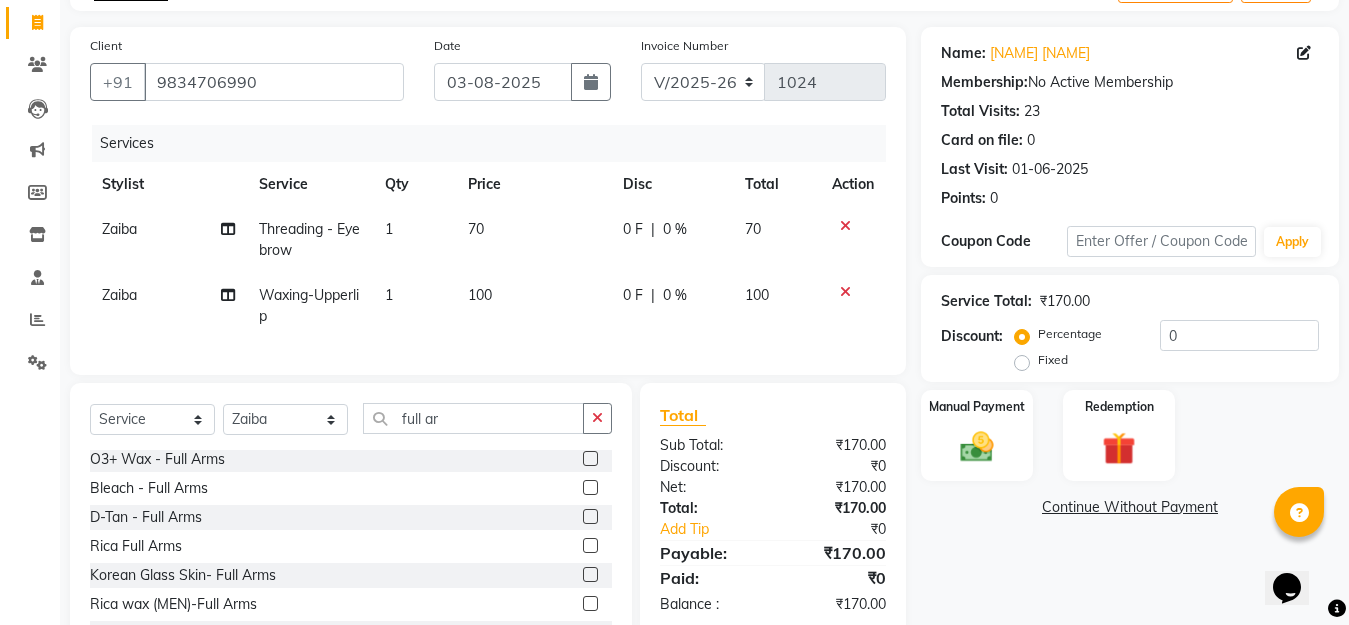 click 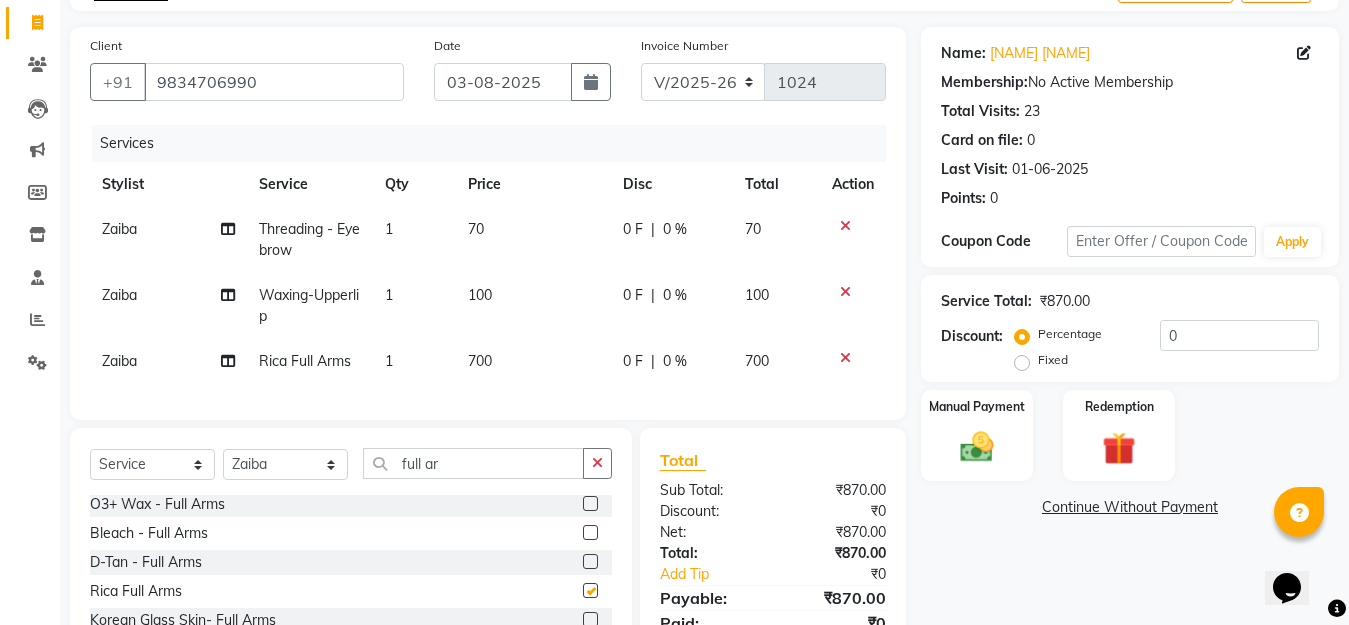 checkbox on "false" 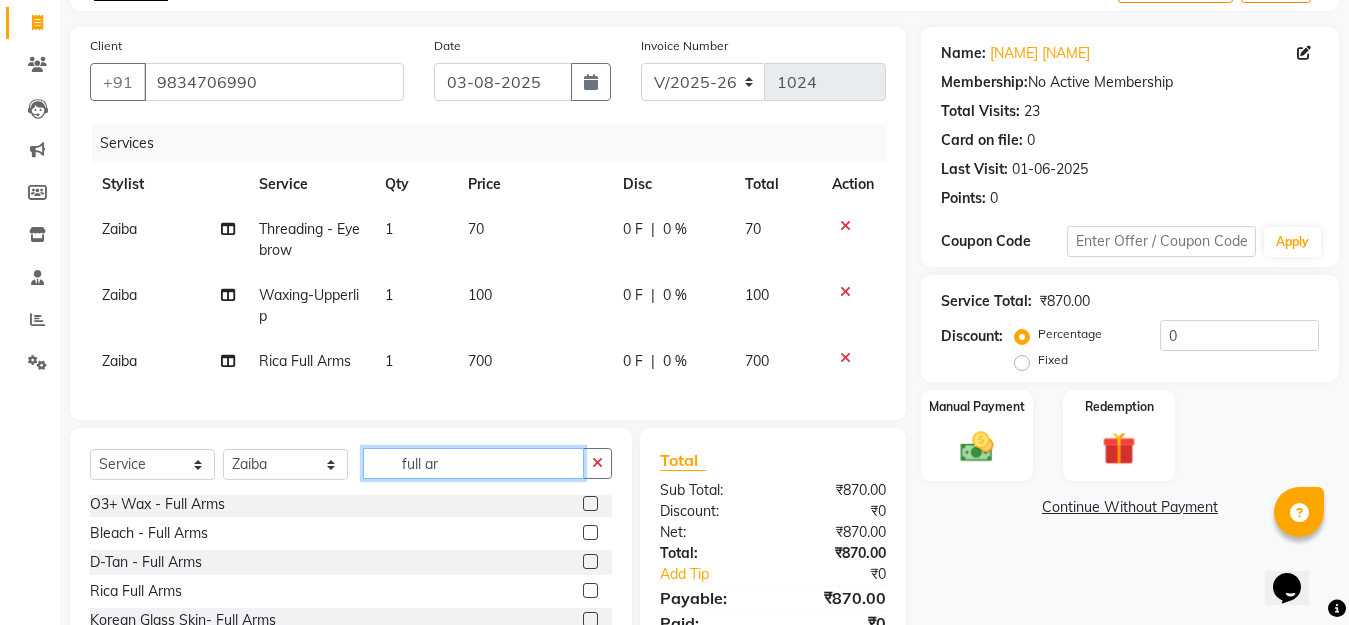 click on "full ar" 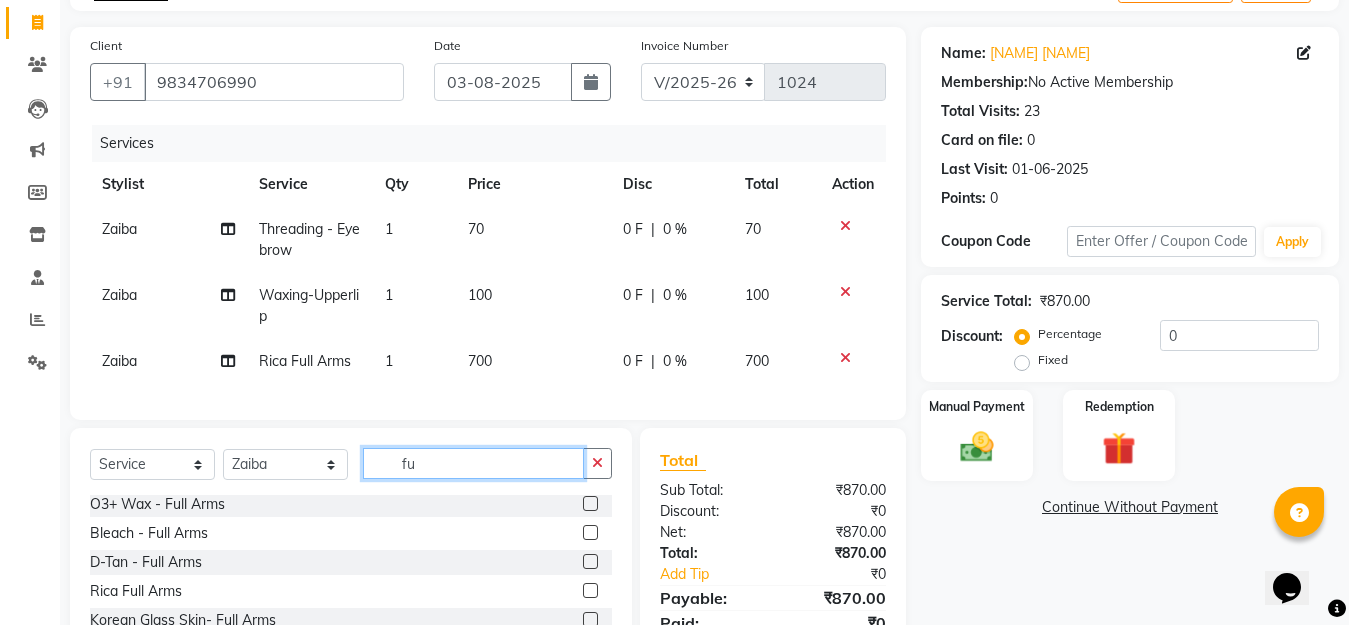 type on "f" 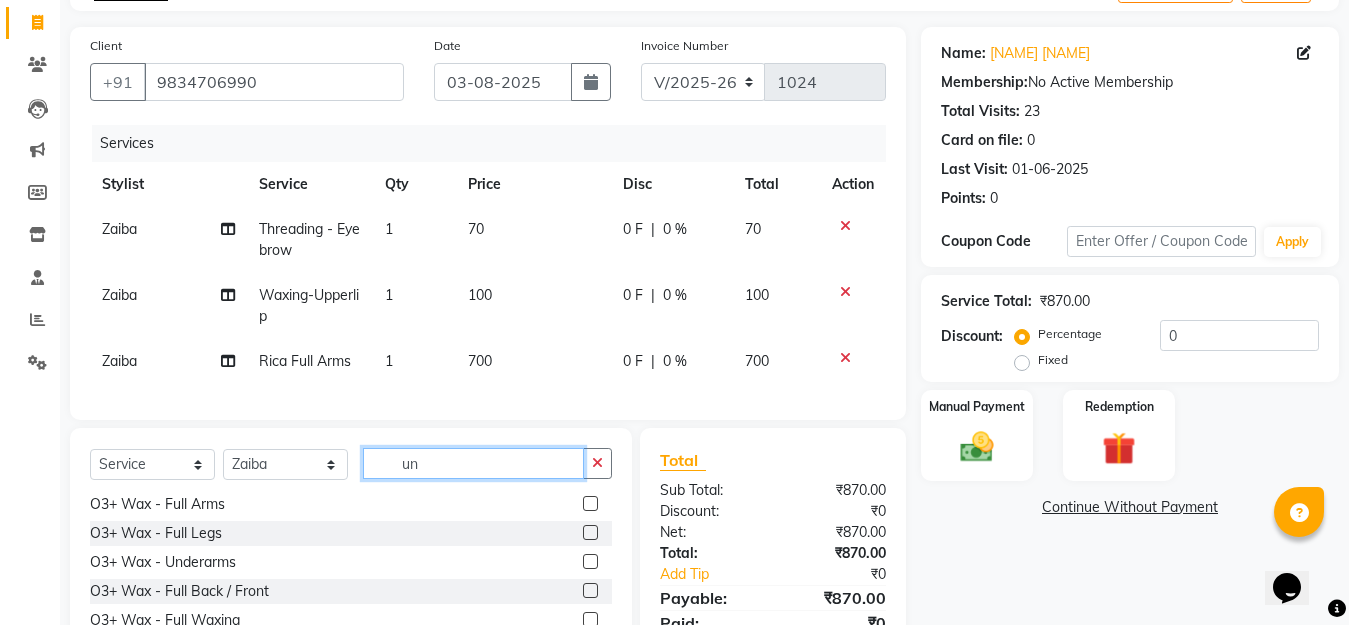 scroll, scrollTop: 0, scrollLeft: 0, axis: both 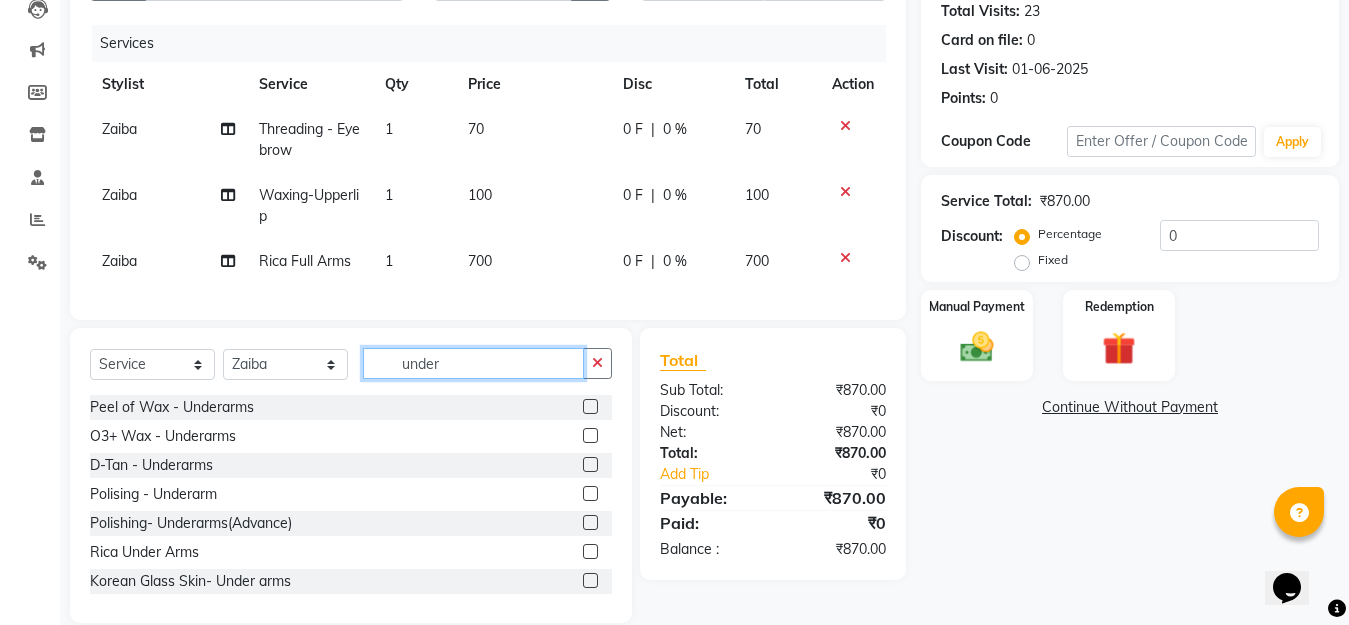 type on "under" 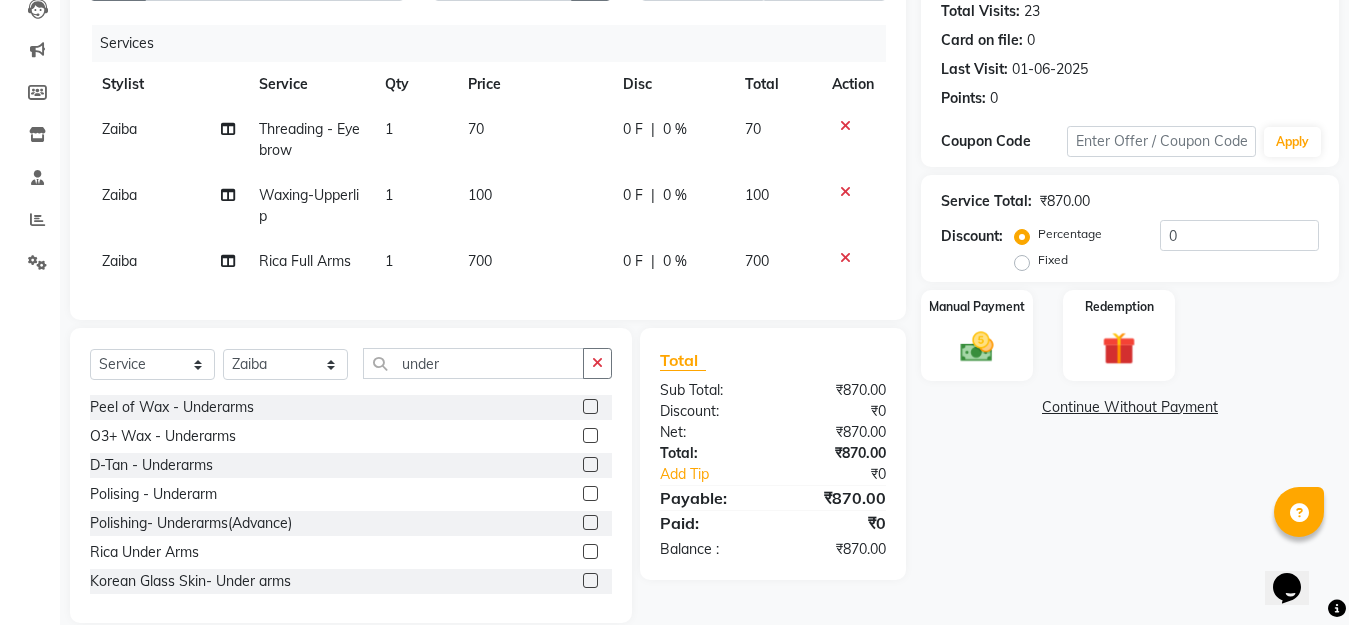 click 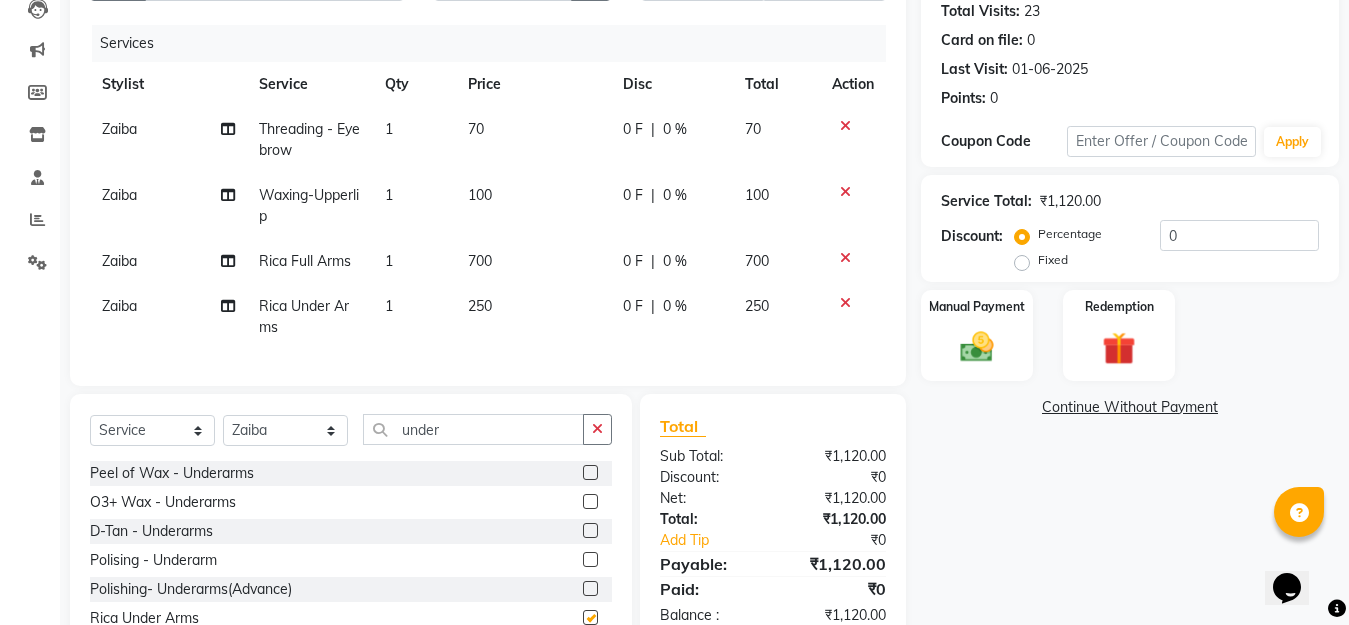checkbox on "false" 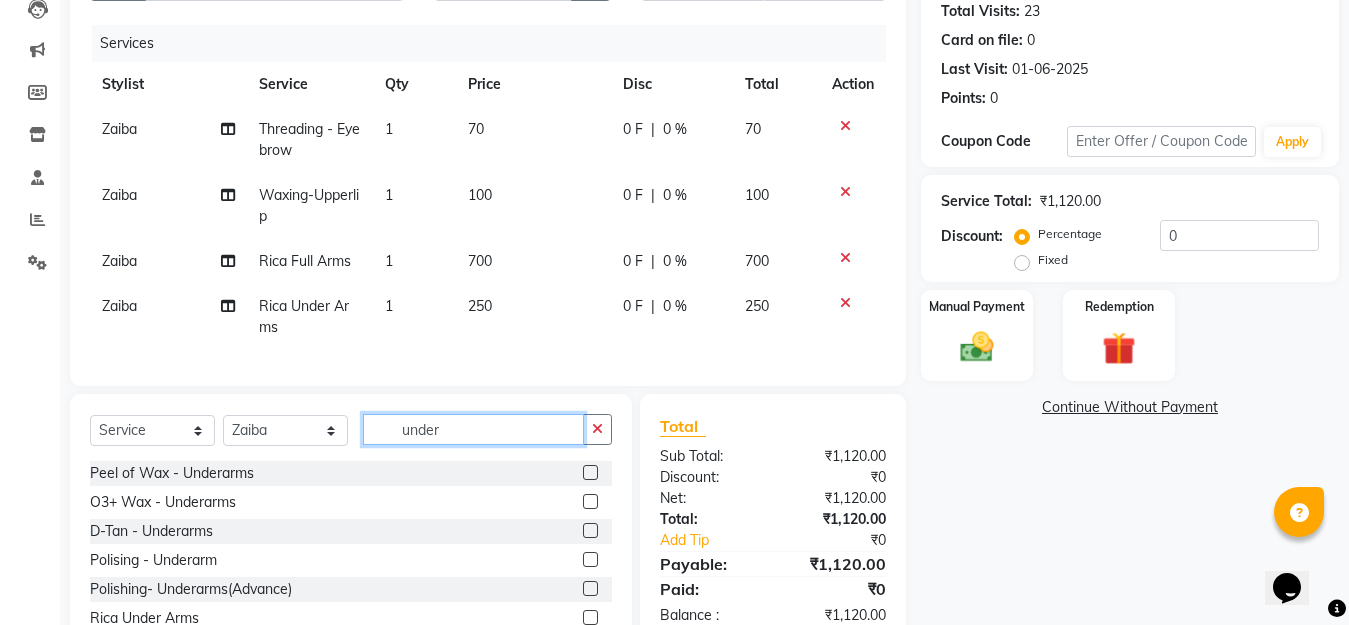 click on "under" 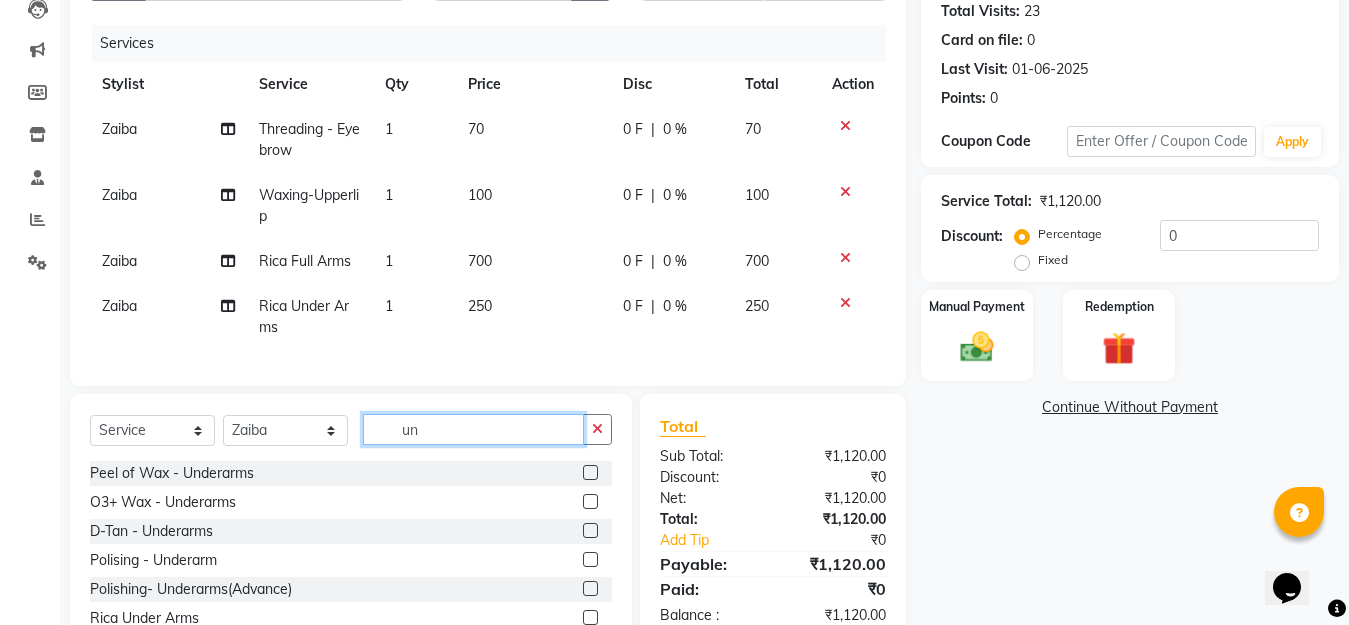 type on "u" 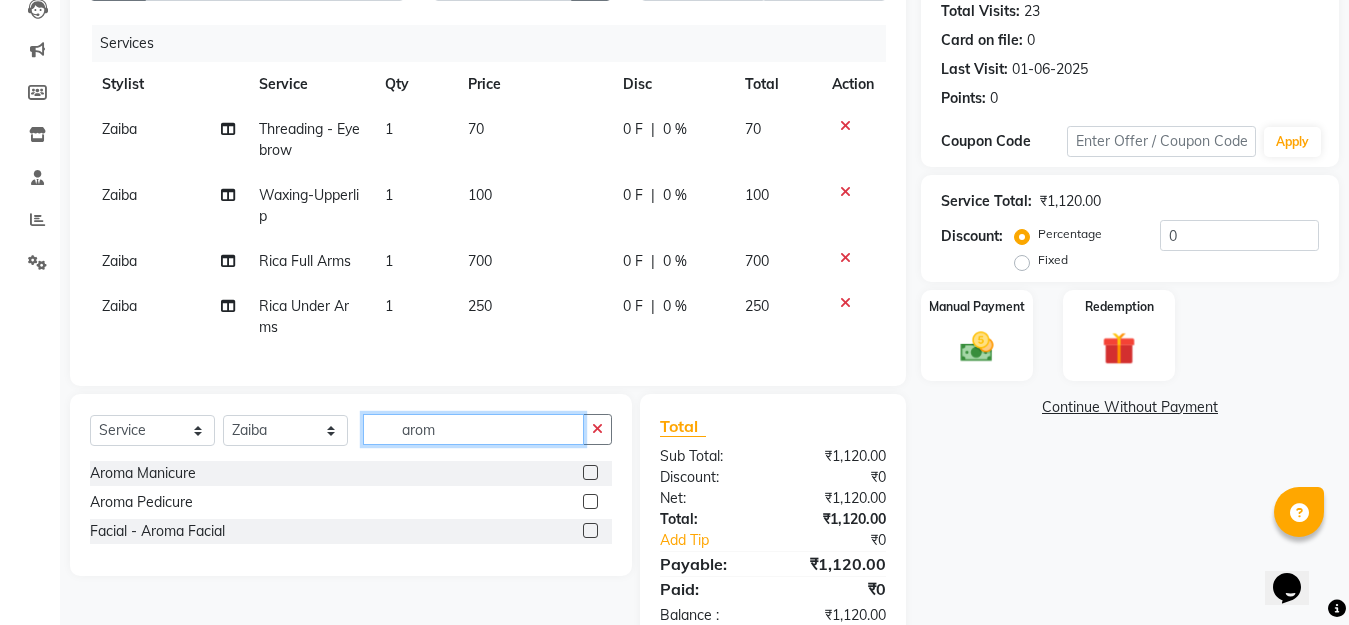 type on "arom" 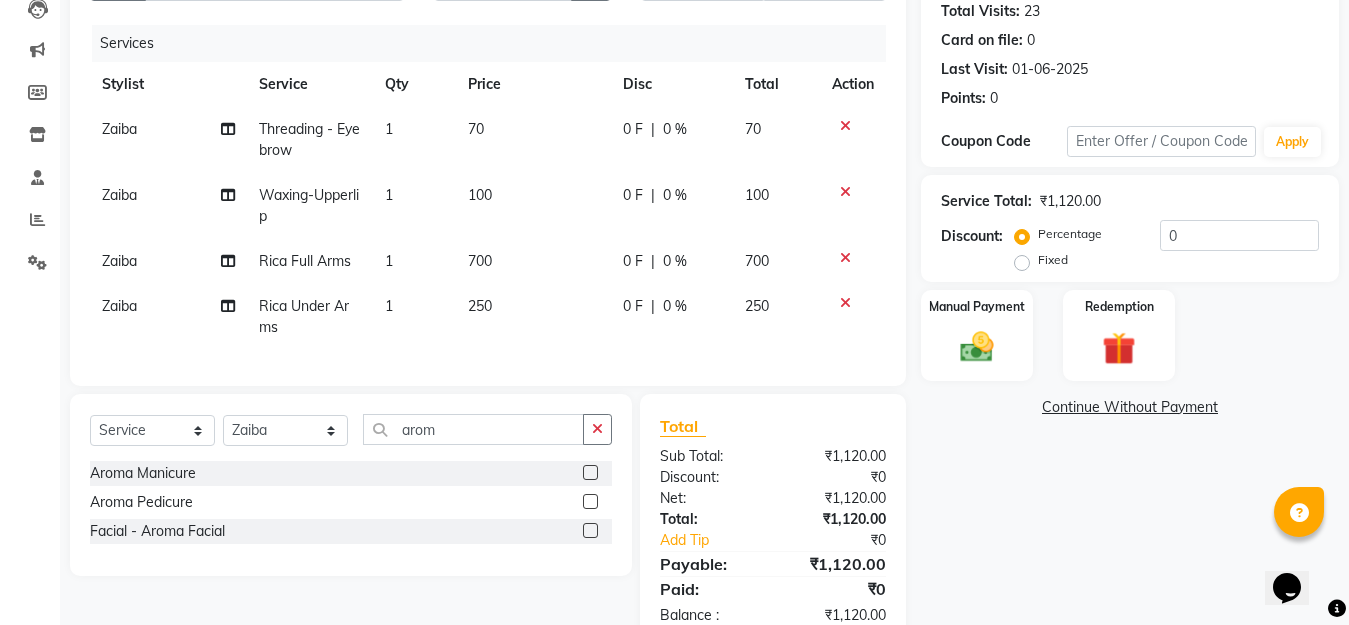 click 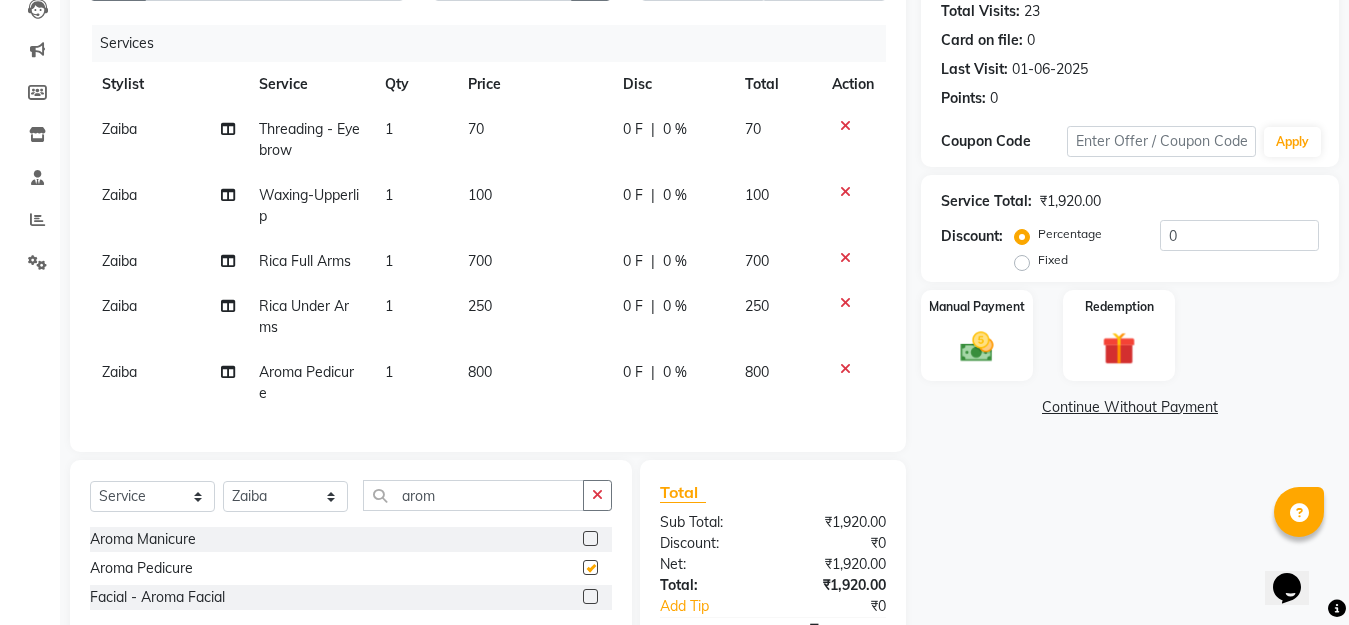 checkbox on "false" 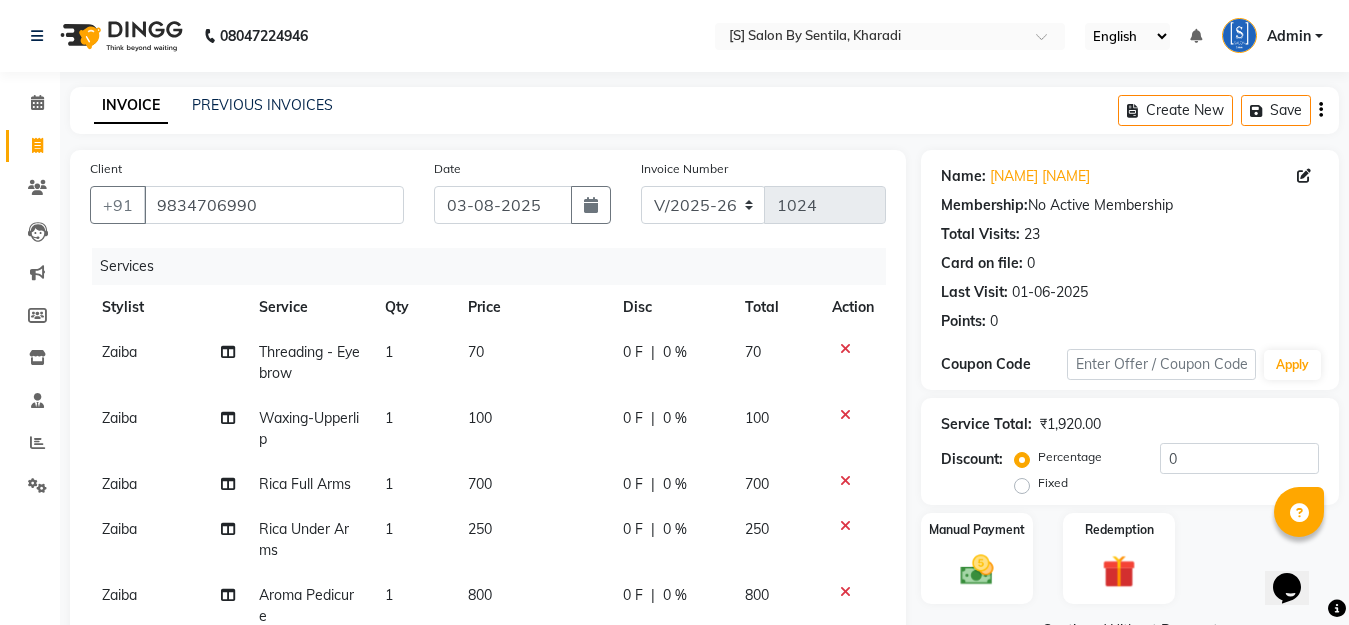 scroll, scrollTop: 357, scrollLeft: 0, axis: vertical 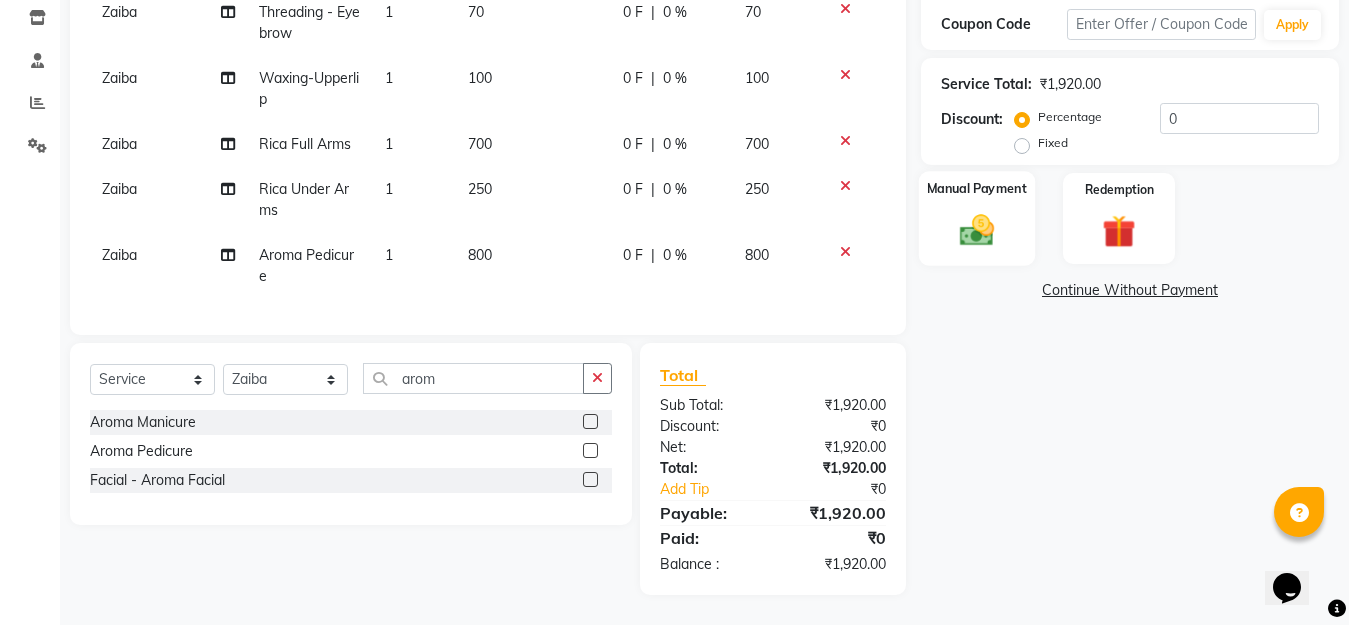 click 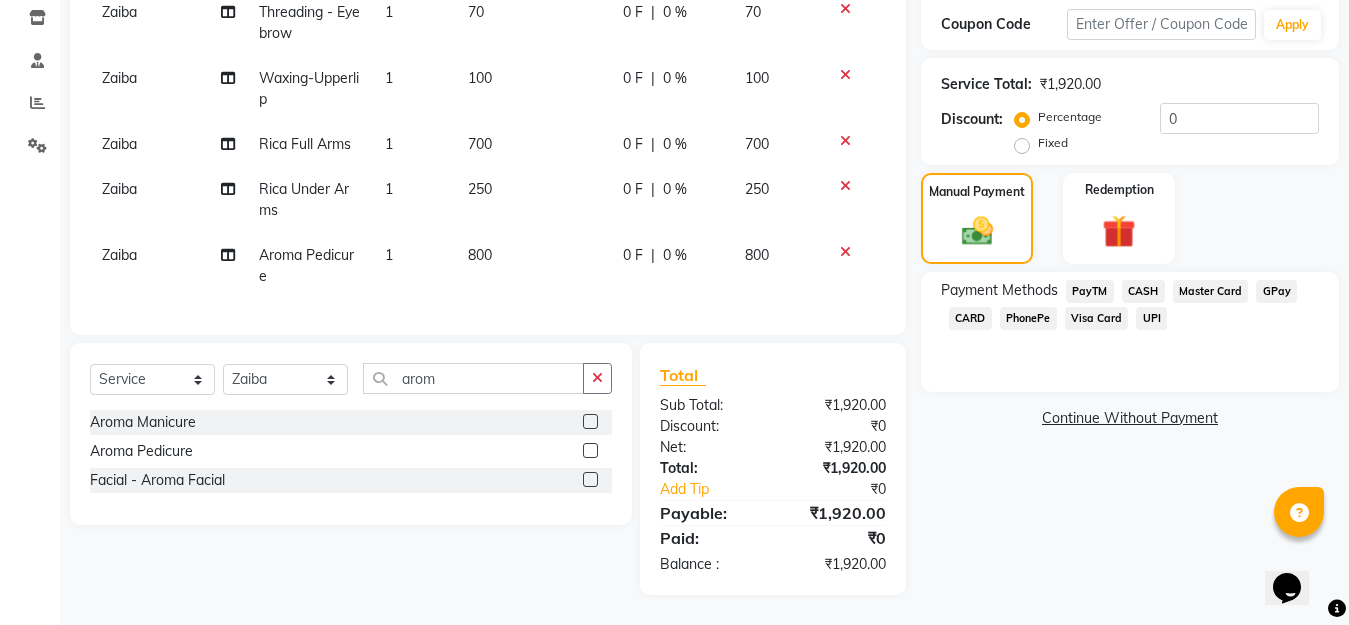 click on "GPay" 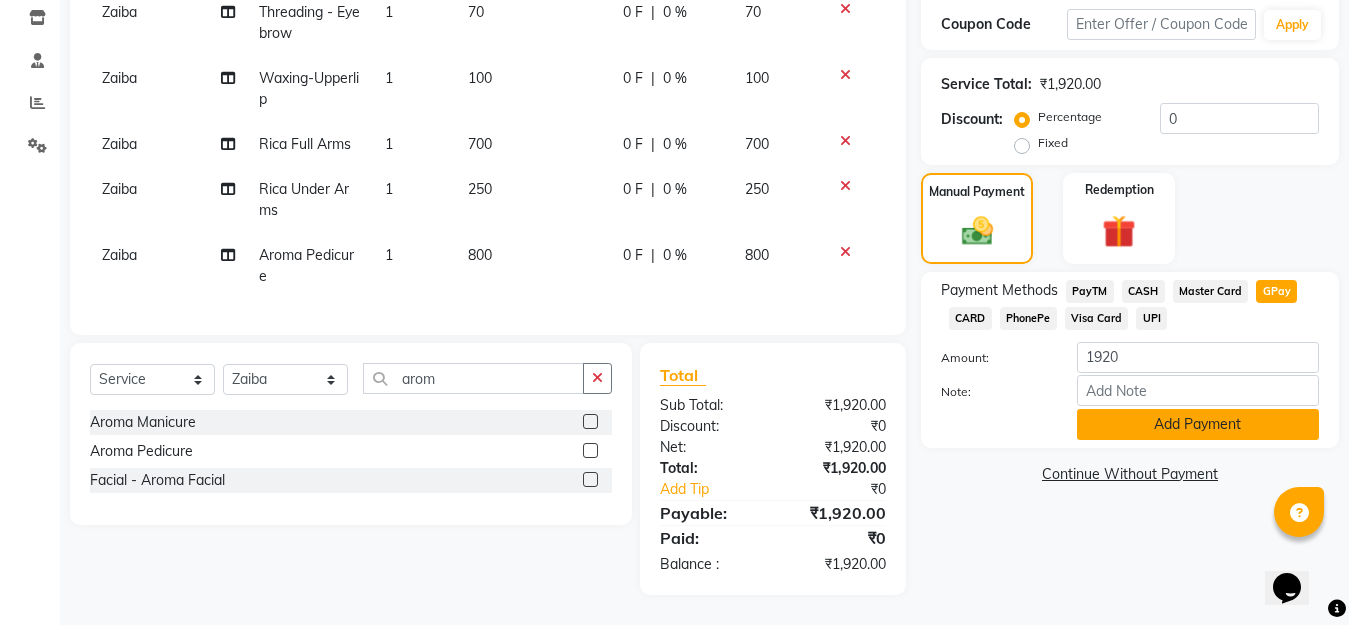 click on "Add Payment" 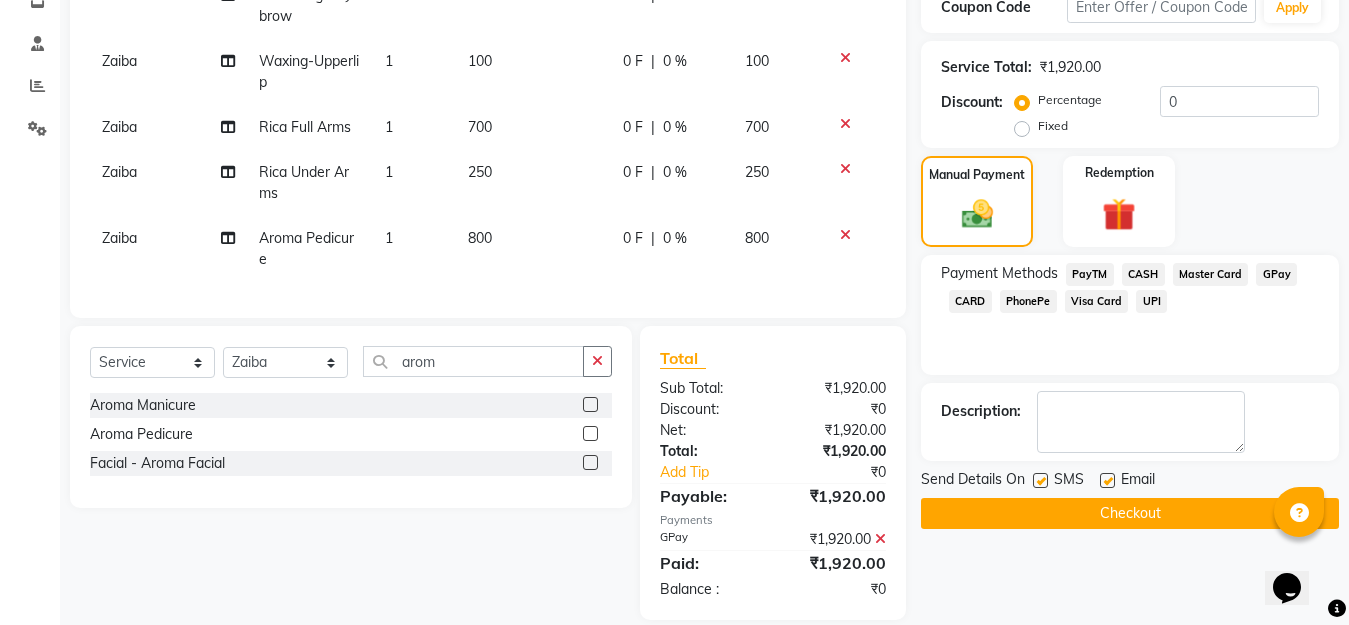 click on "Checkout" 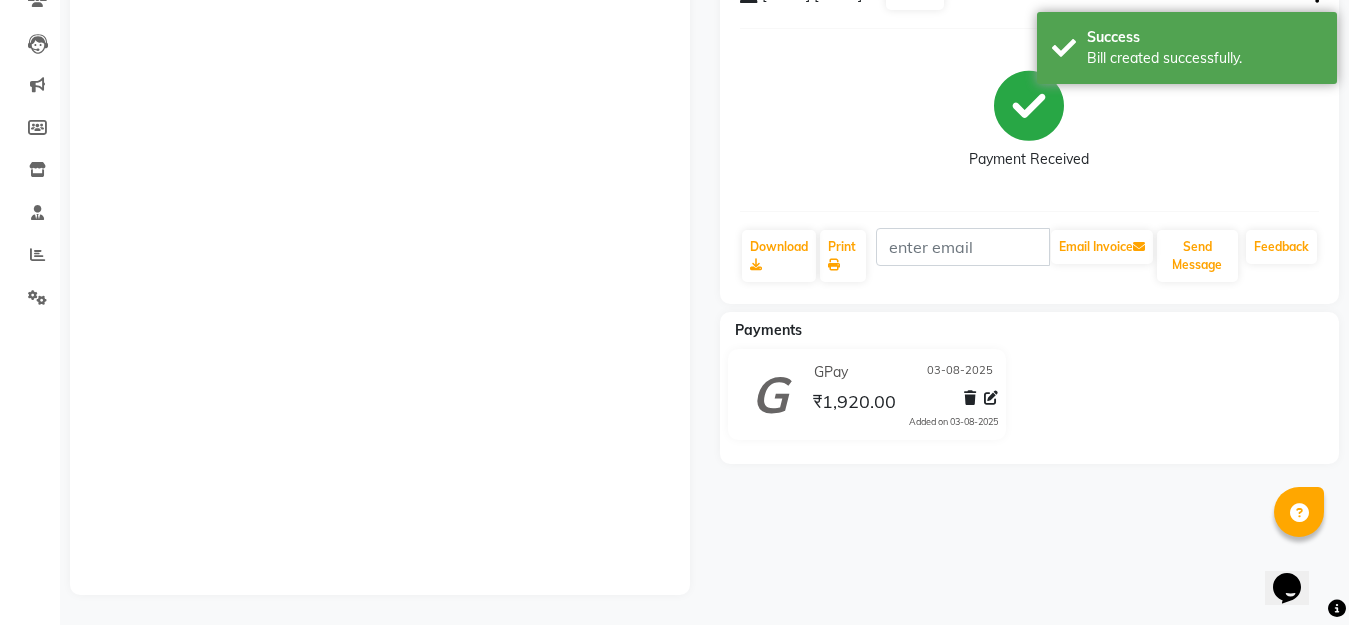 click 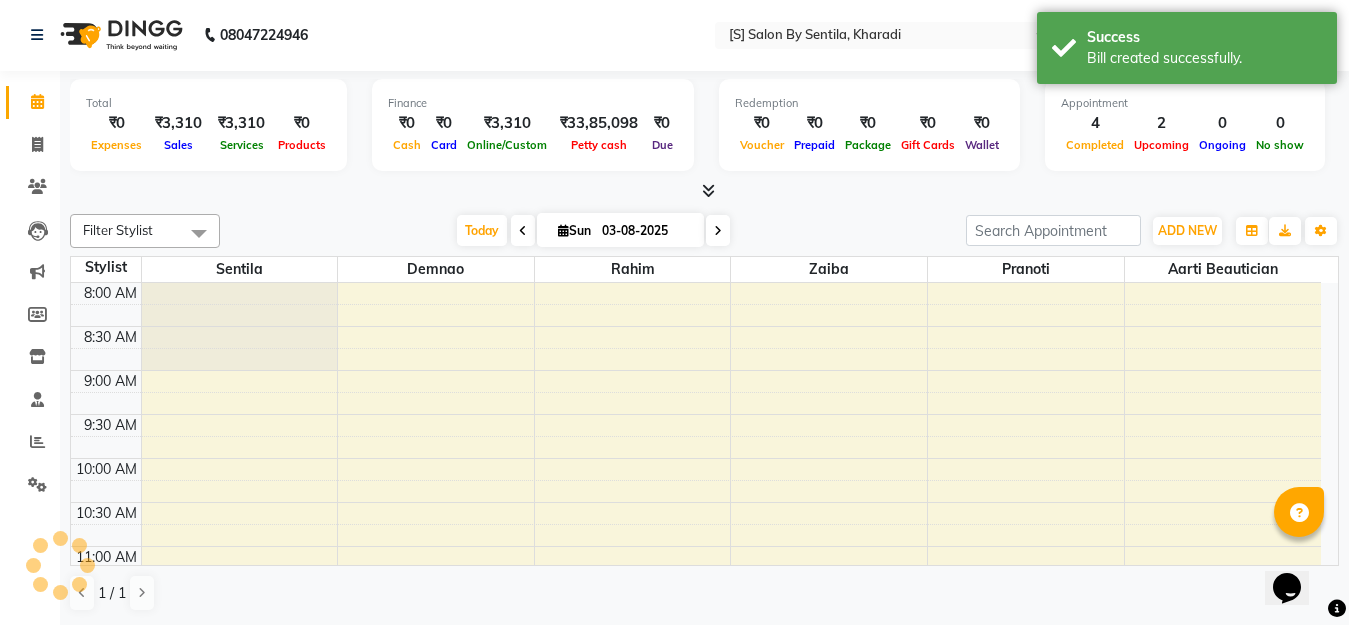 scroll, scrollTop: 0, scrollLeft: 0, axis: both 